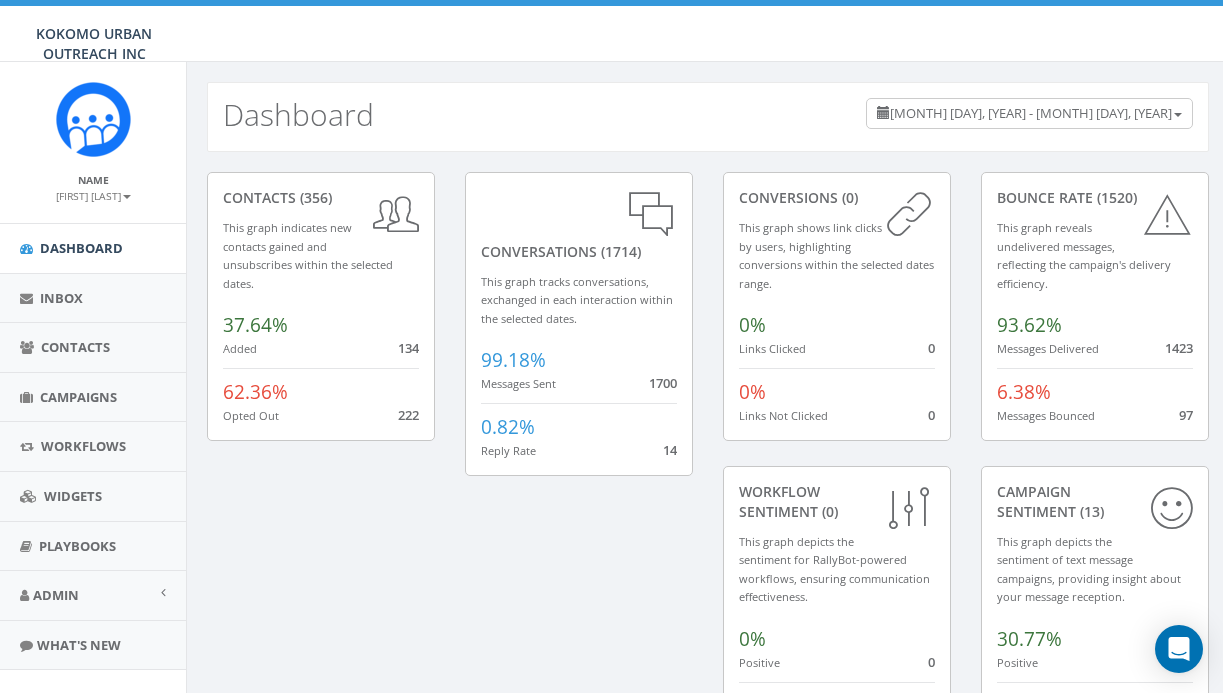 scroll, scrollTop: 0, scrollLeft: 0, axis: both 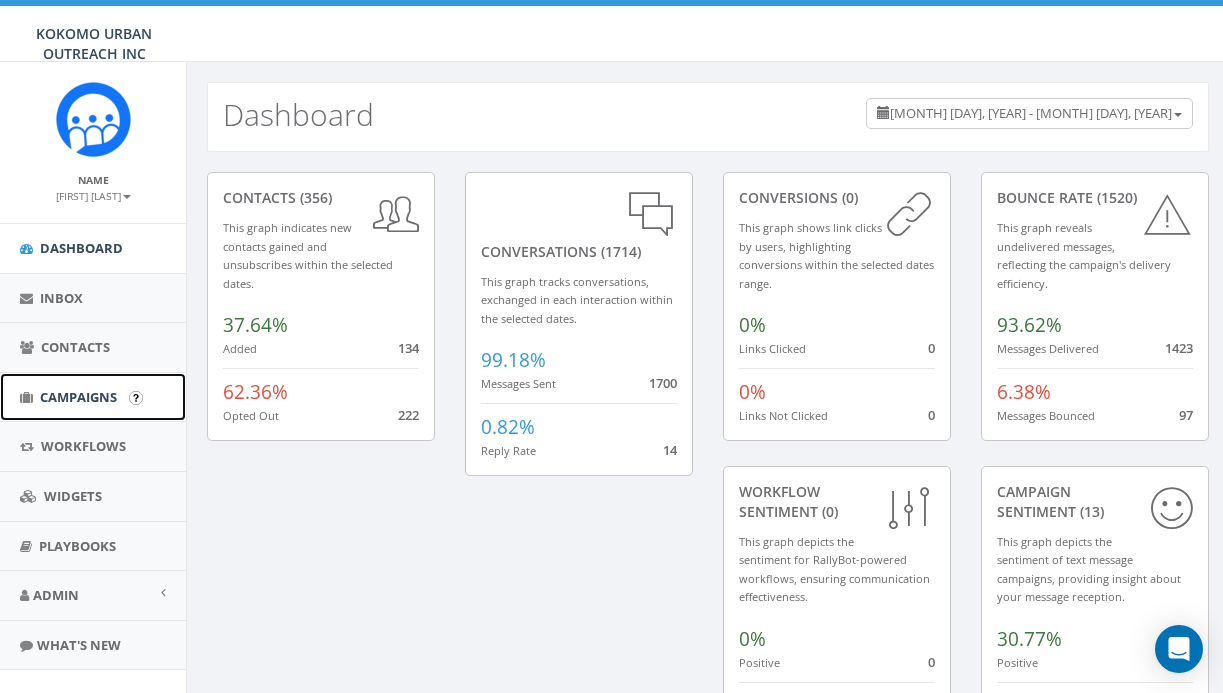 click on "Campaigns" at bounding box center [93, 397] 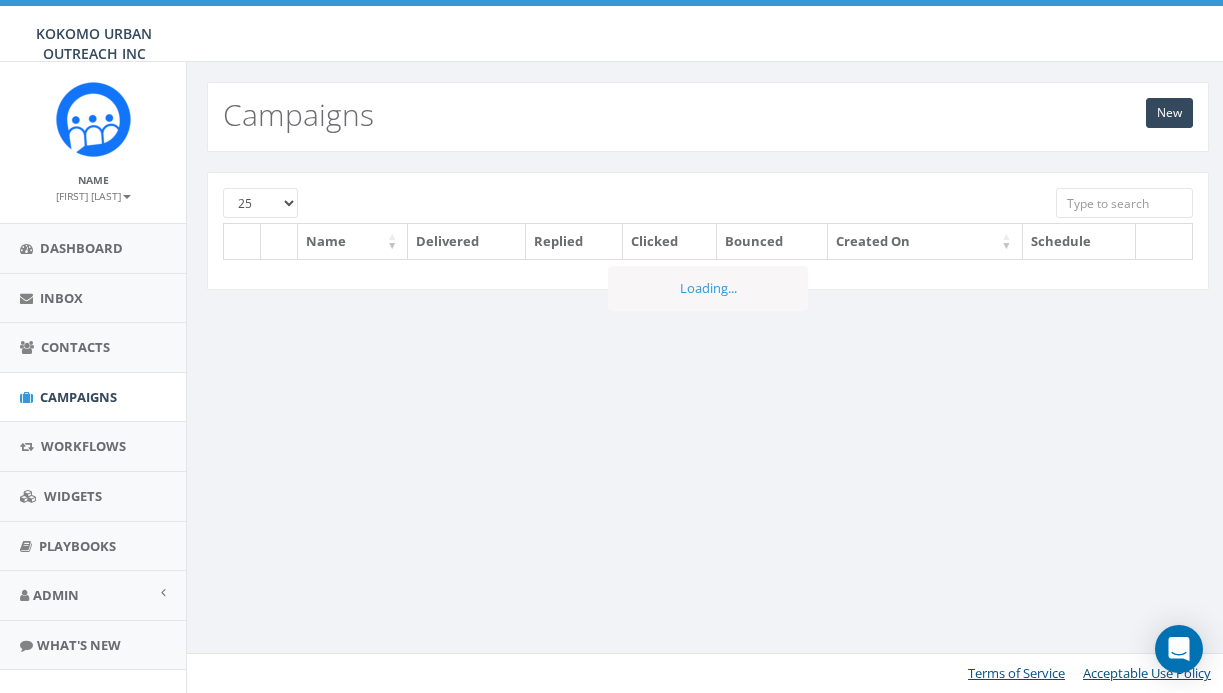 scroll, scrollTop: 0, scrollLeft: 0, axis: both 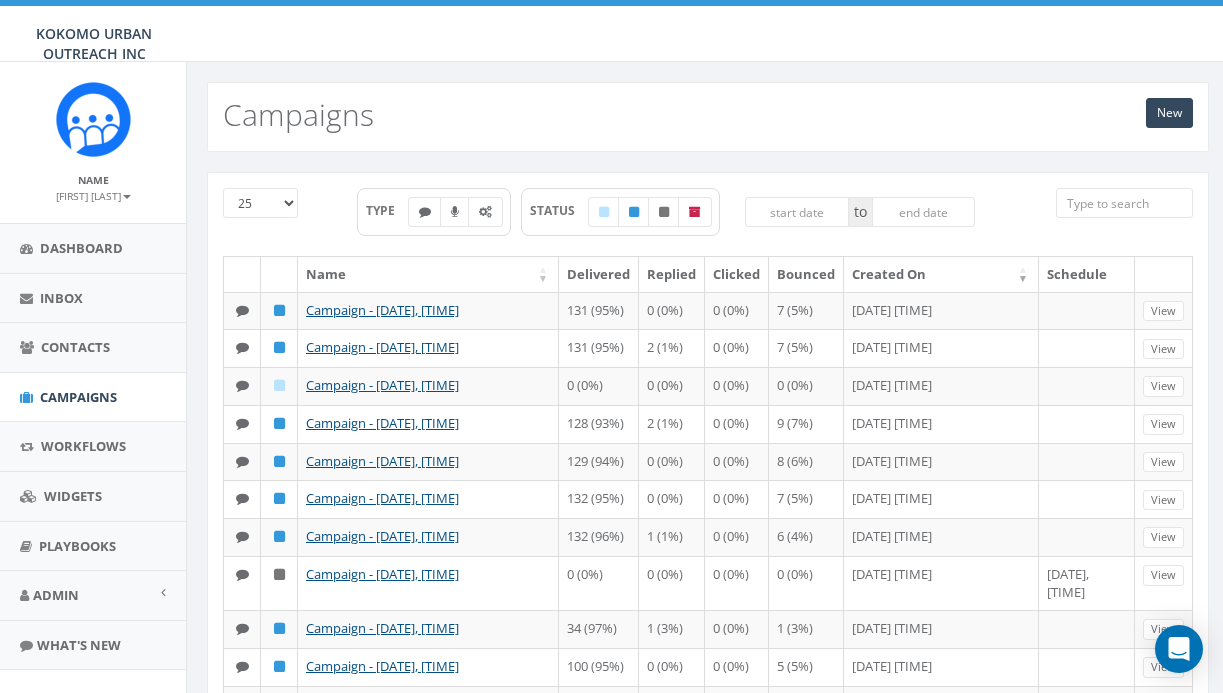 click on "25 50 100" at bounding box center [260, 203] 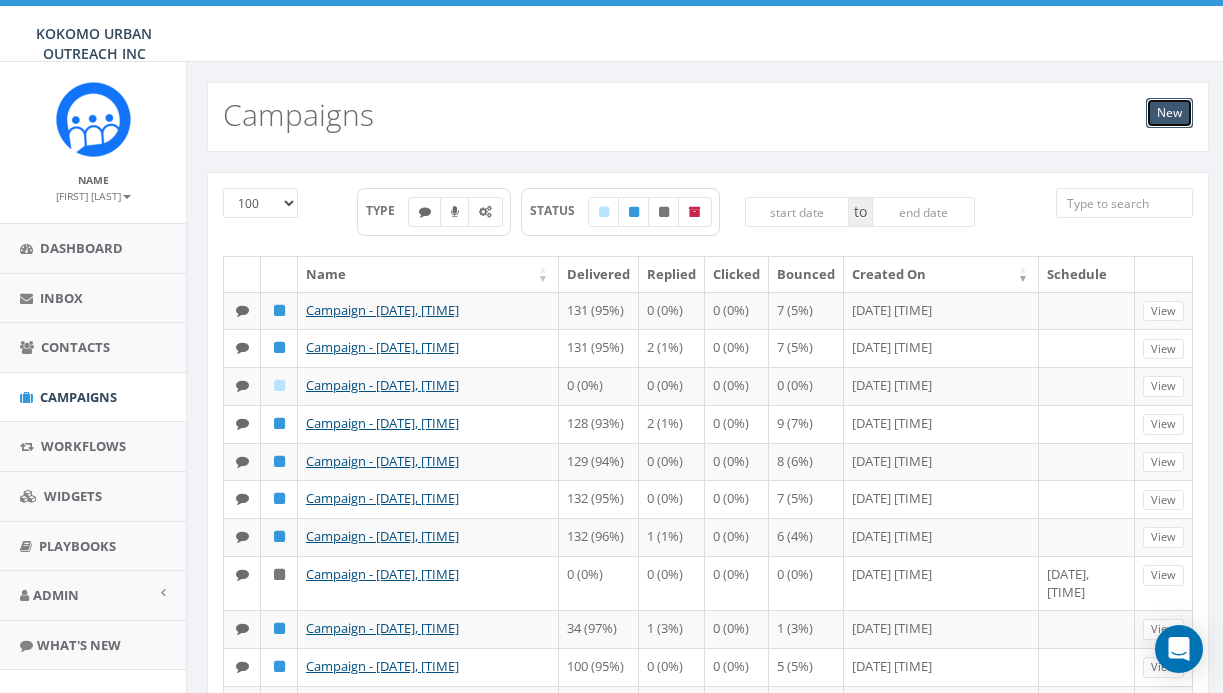 click on "New" at bounding box center [1169, 113] 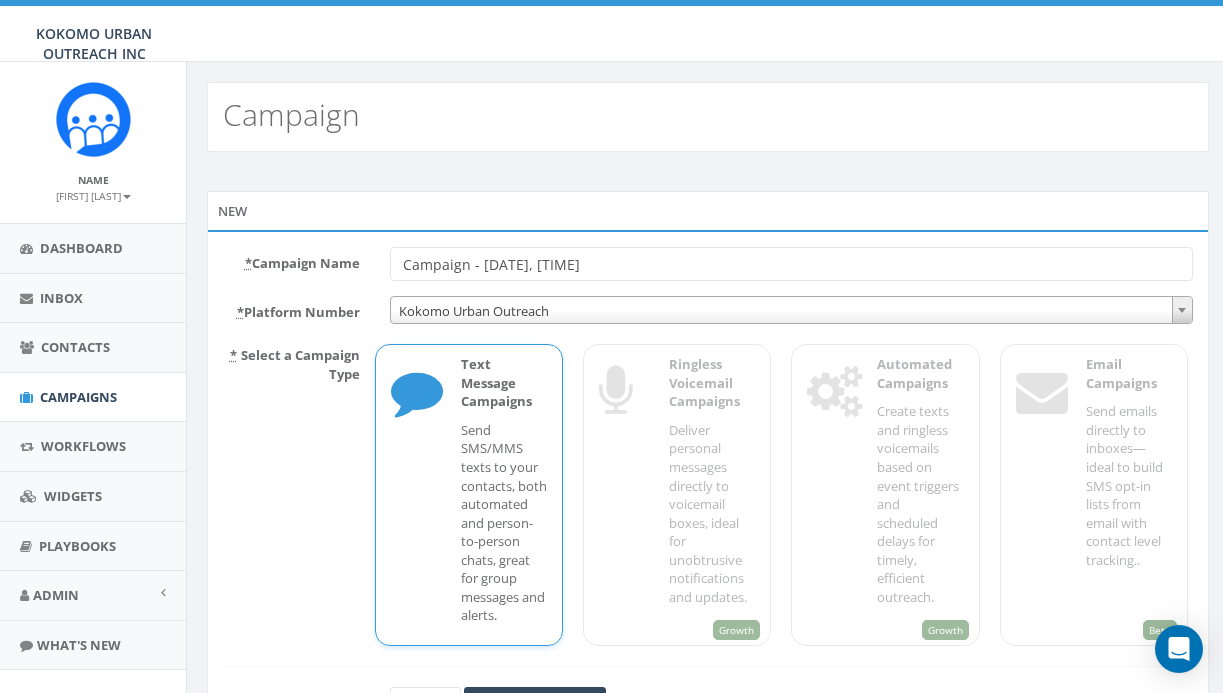 scroll, scrollTop: 0, scrollLeft: 0, axis: both 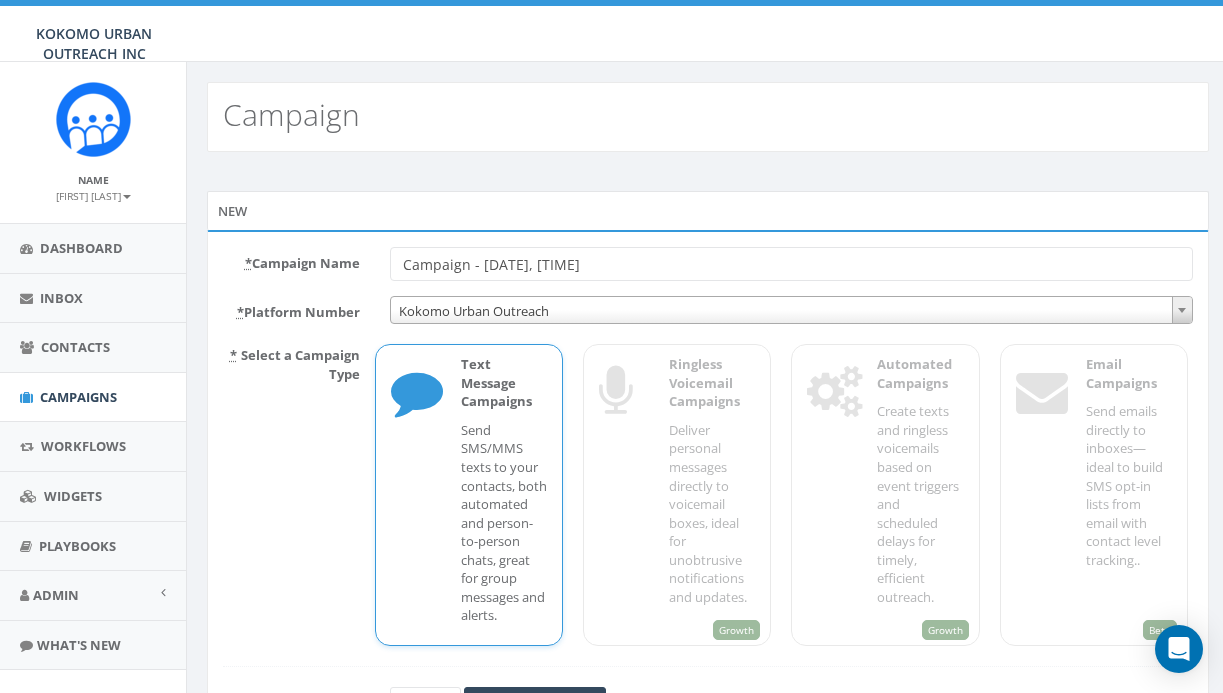 click on "Send SMS/MMS texts to your contacts, both automated and person-to-person chats, great for group messages and alerts." at bounding box center [504, 523] 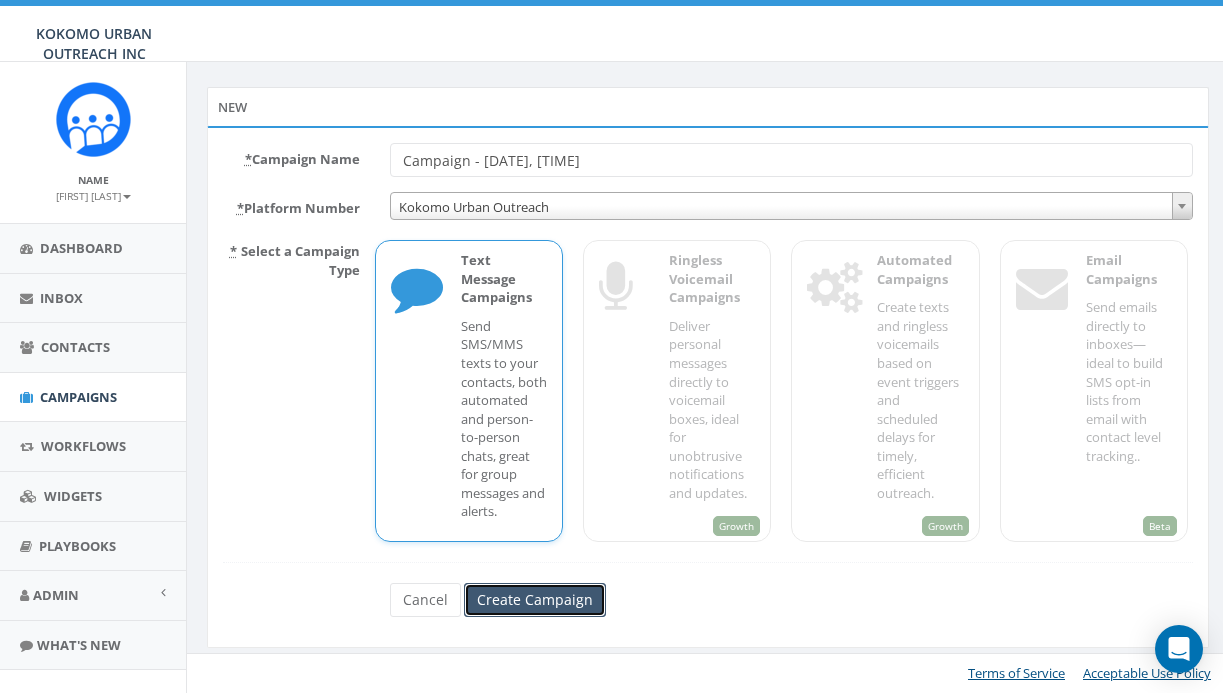 click on "Create Campaign" at bounding box center (535, 600) 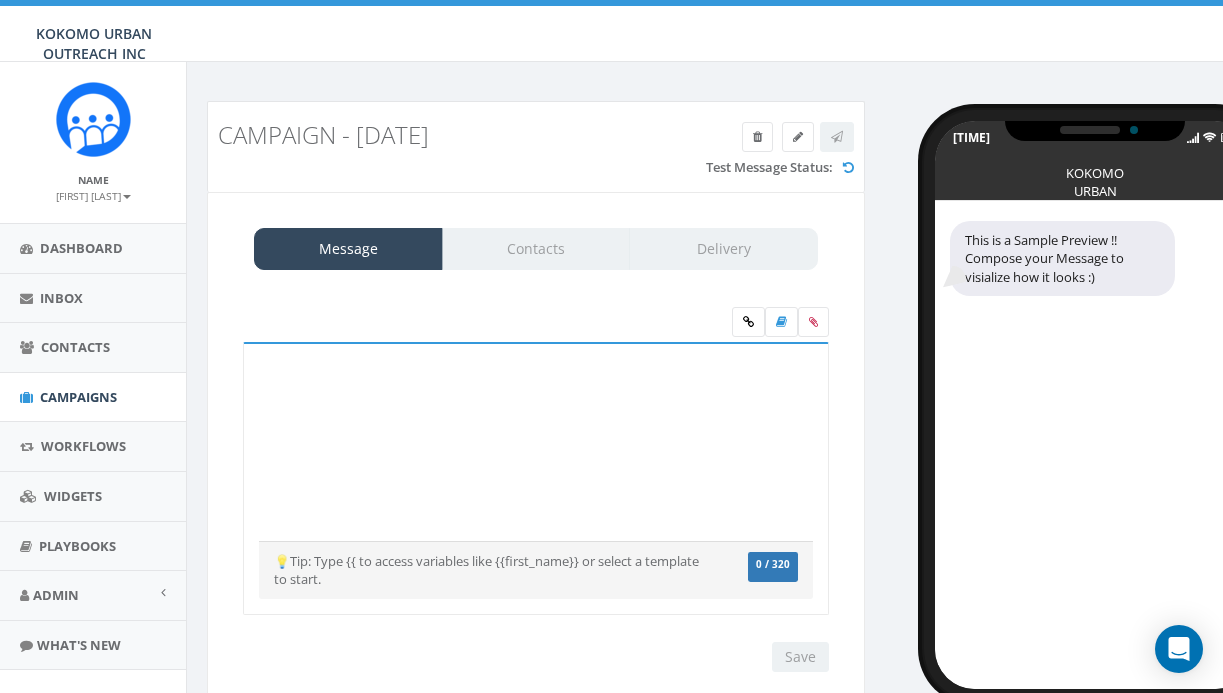 scroll, scrollTop: 0, scrollLeft: 0, axis: both 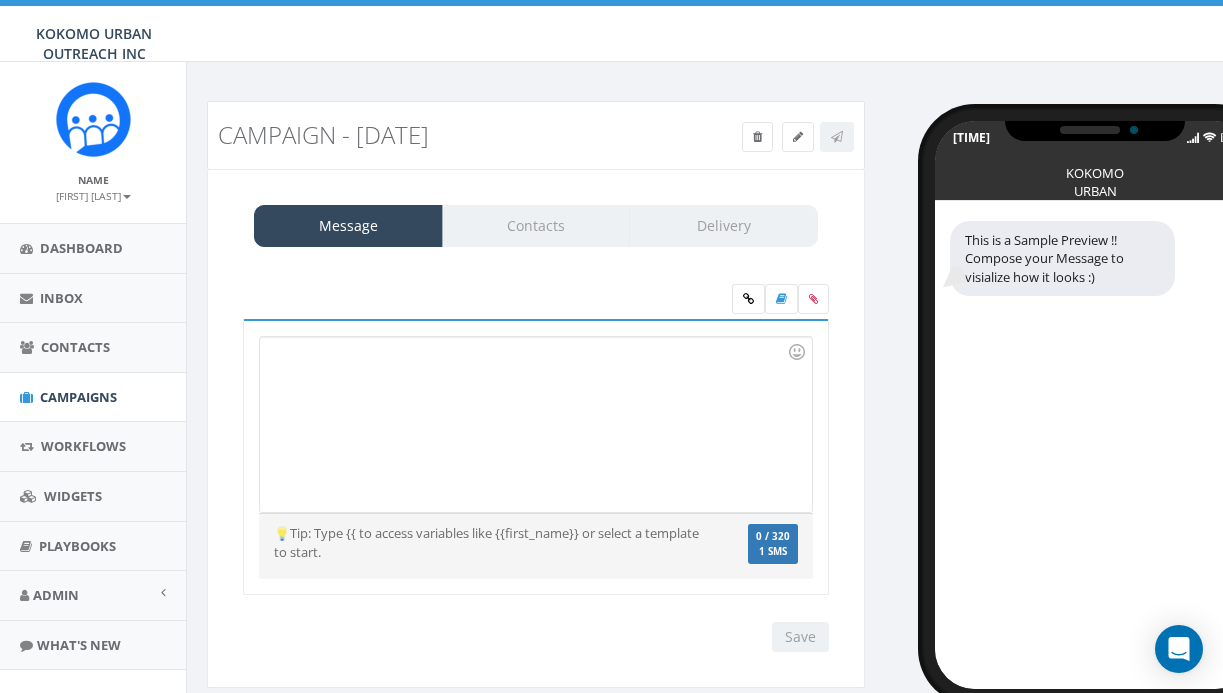 click at bounding box center [535, 424] 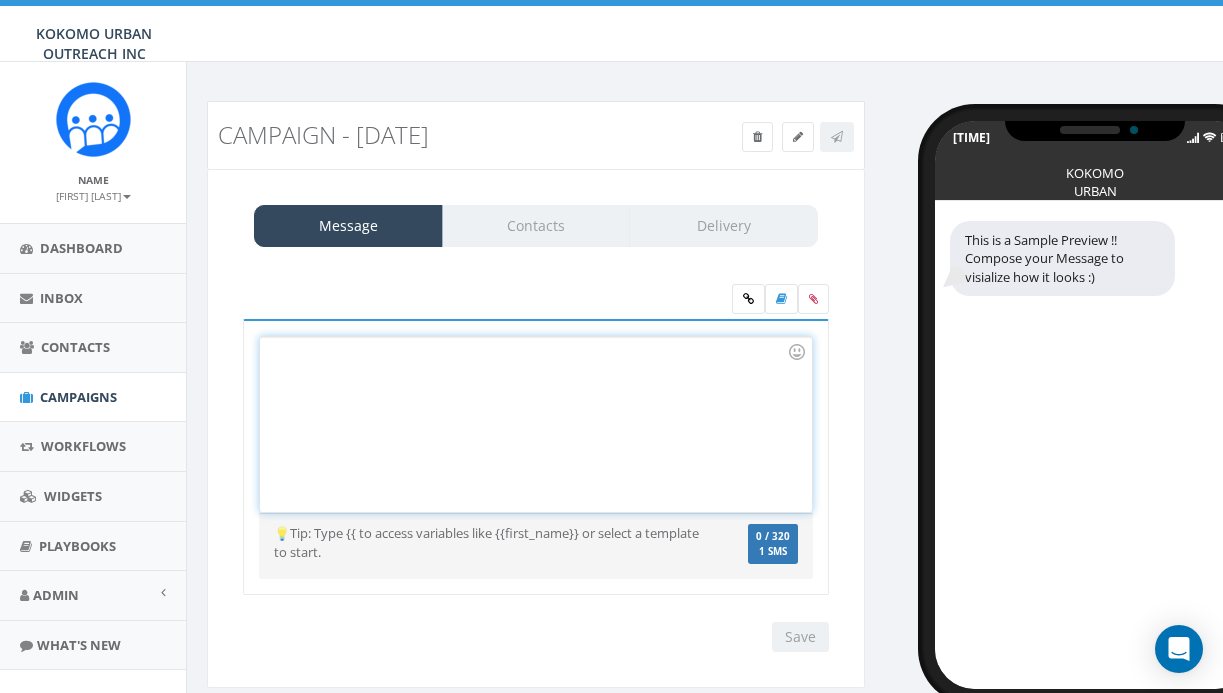 type 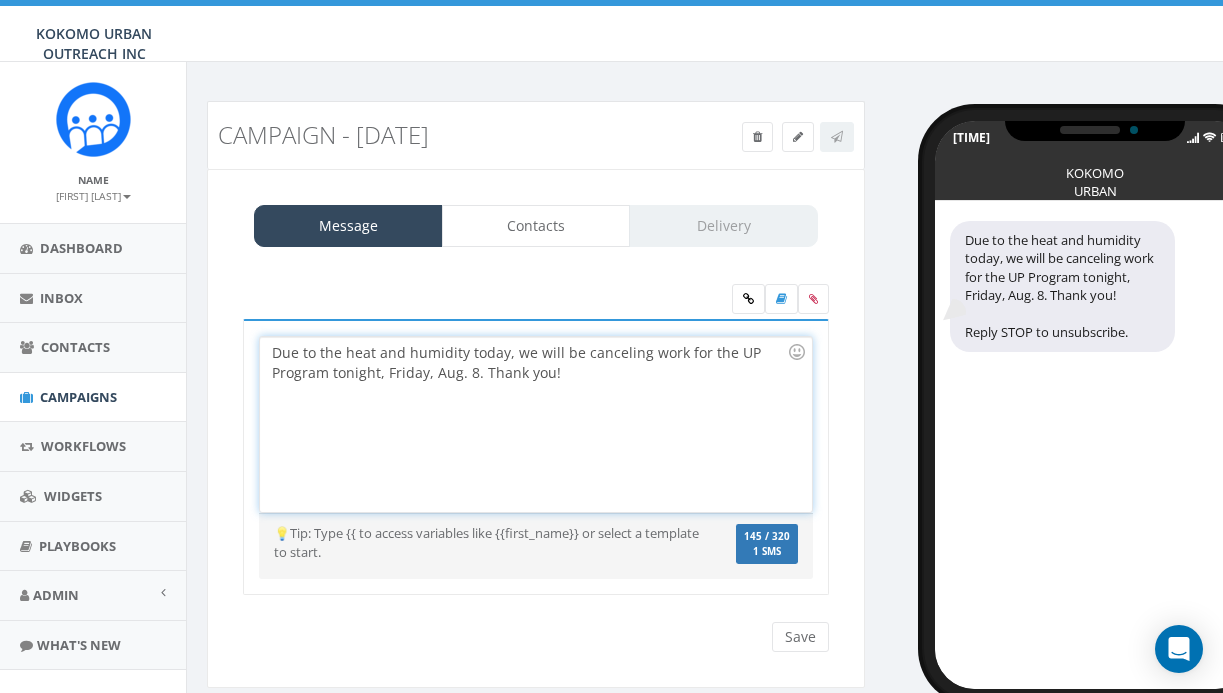 click on "Due to the heat and humidity today, we will be canceling work for the UP Program tonight, Friday, Aug. 8. Thank you!" at bounding box center (535, 424) 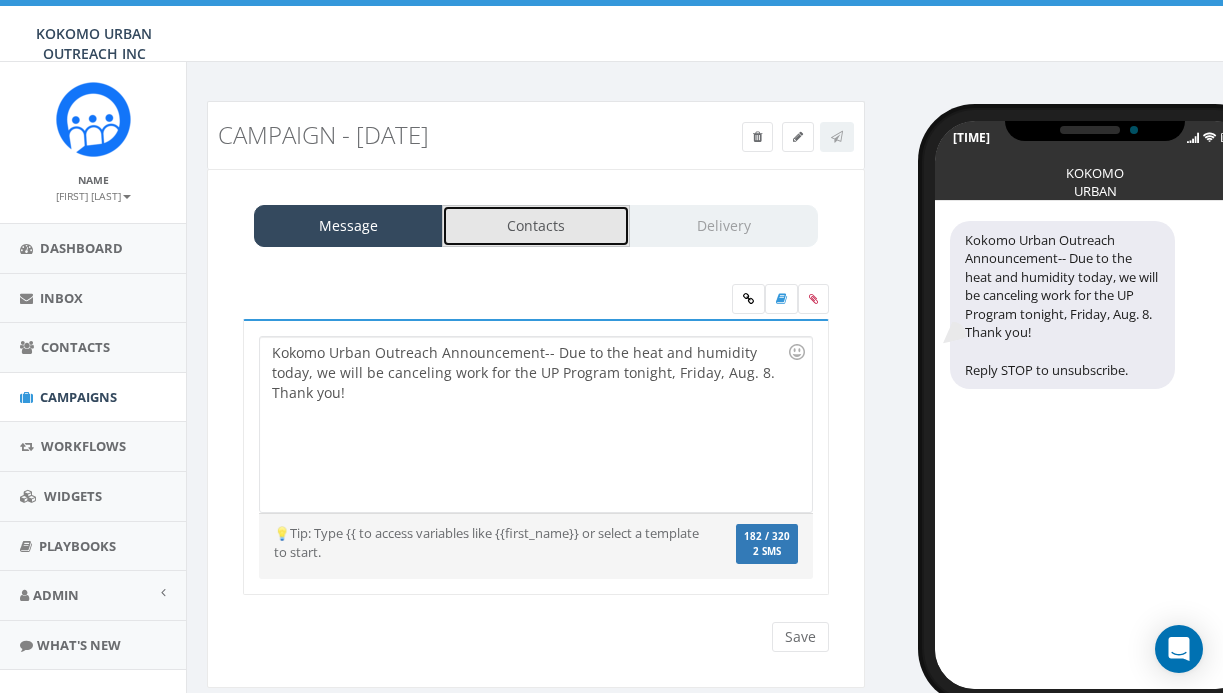 click on "Contacts" at bounding box center (536, 226) 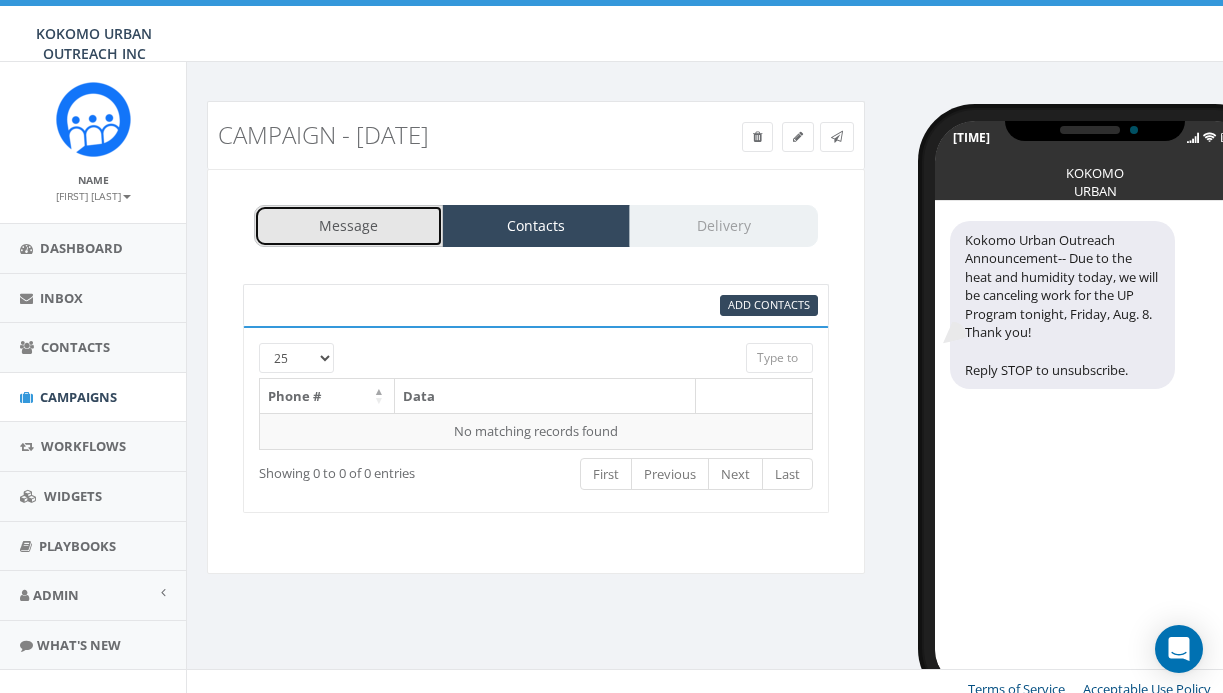 click on "Message" at bounding box center [348, 226] 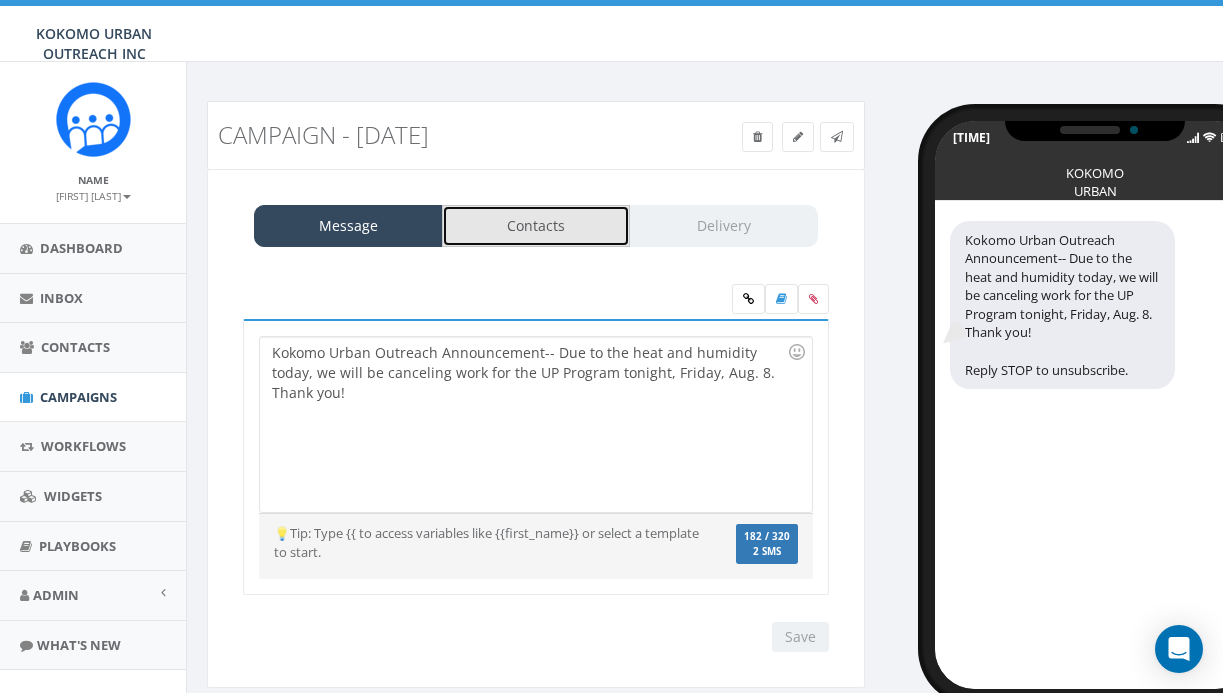 click on "Contacts" at bounding box center (536, 226) 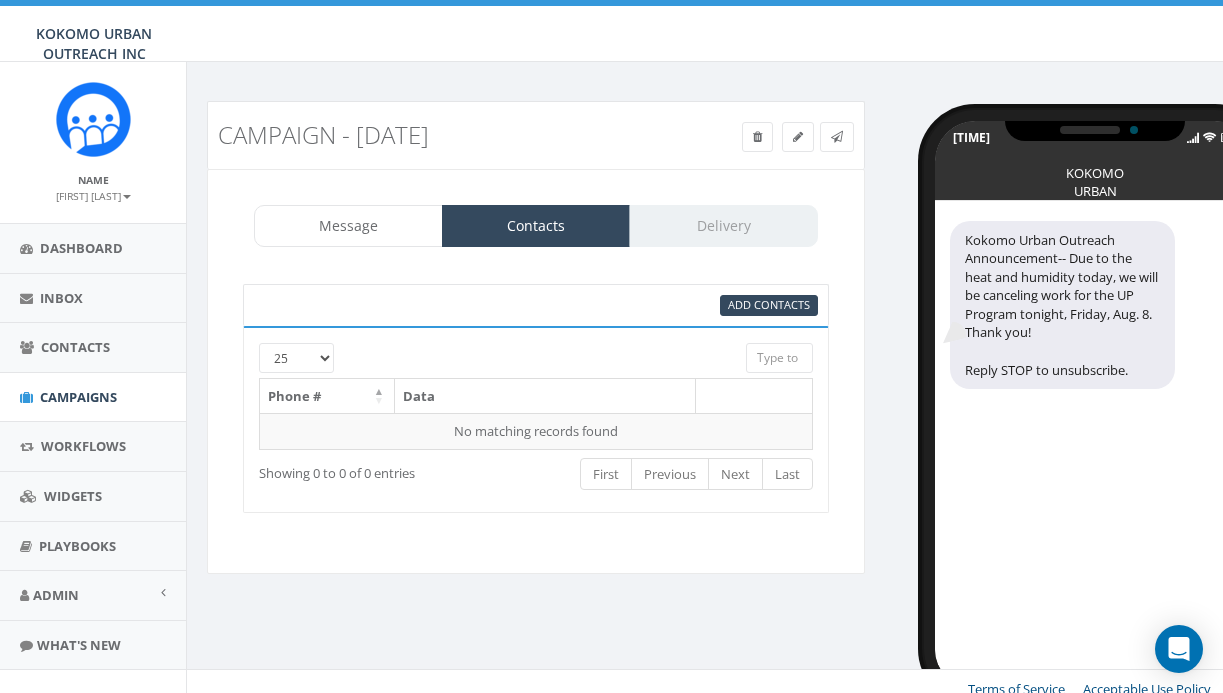 click at bounding box center (512, 352) 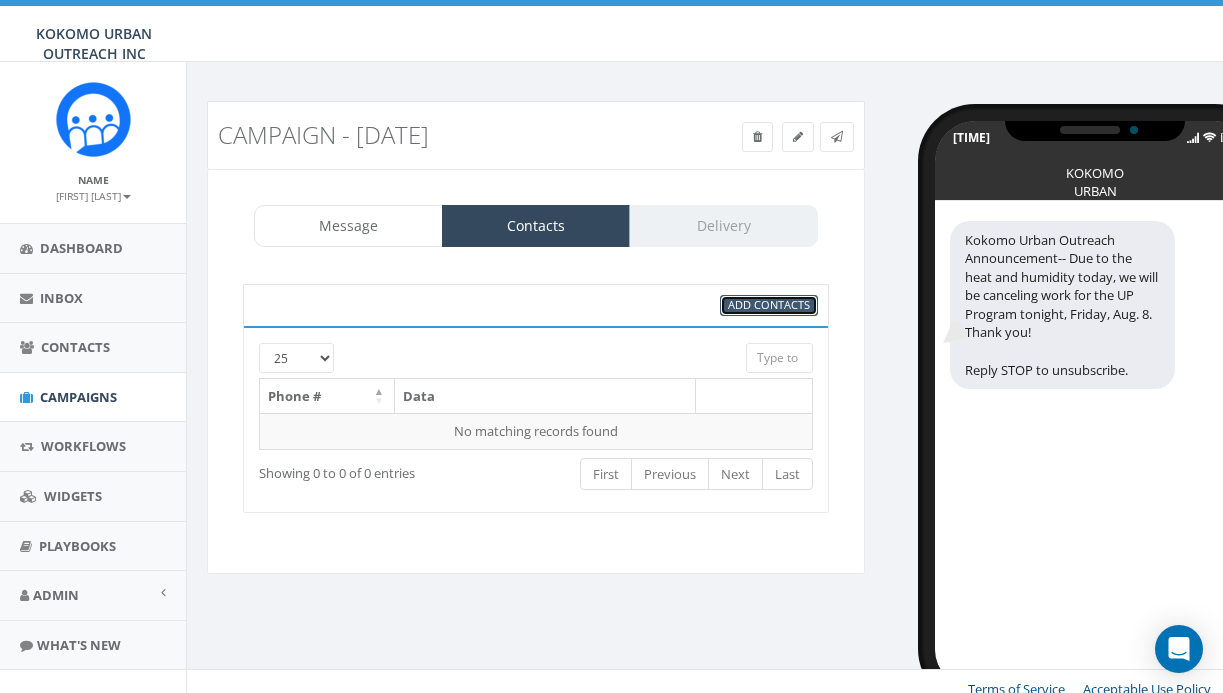 click on "Add Contacts" at bounding box center (769, 304) 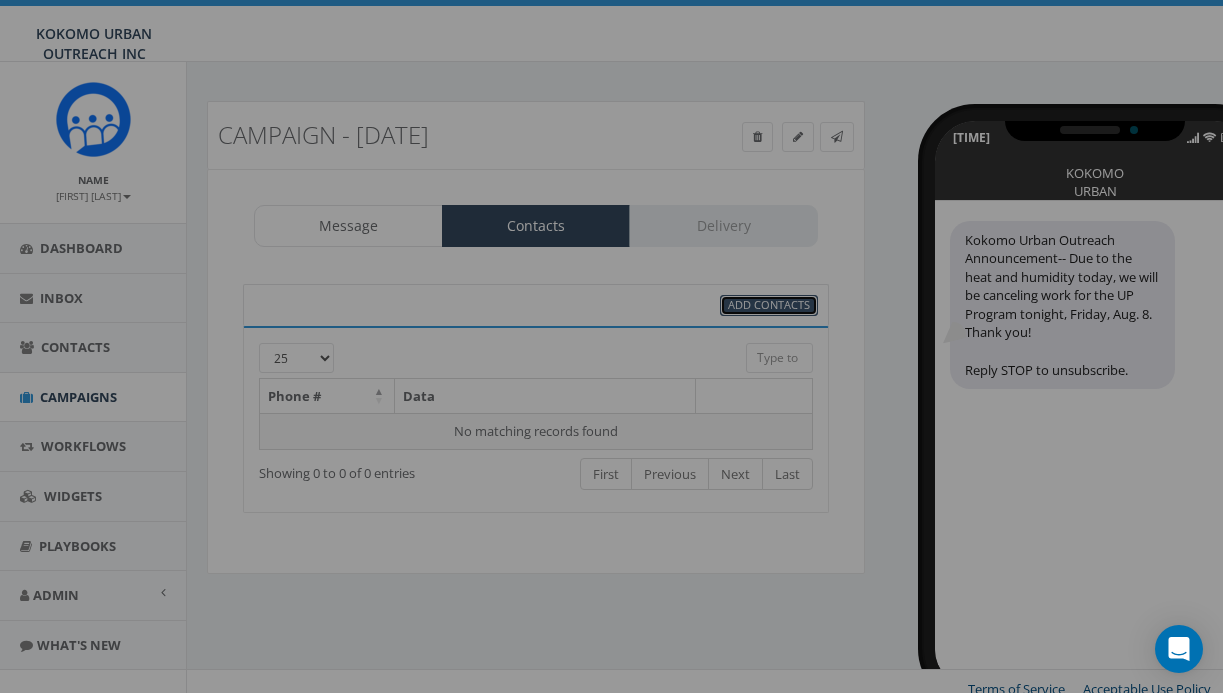 select 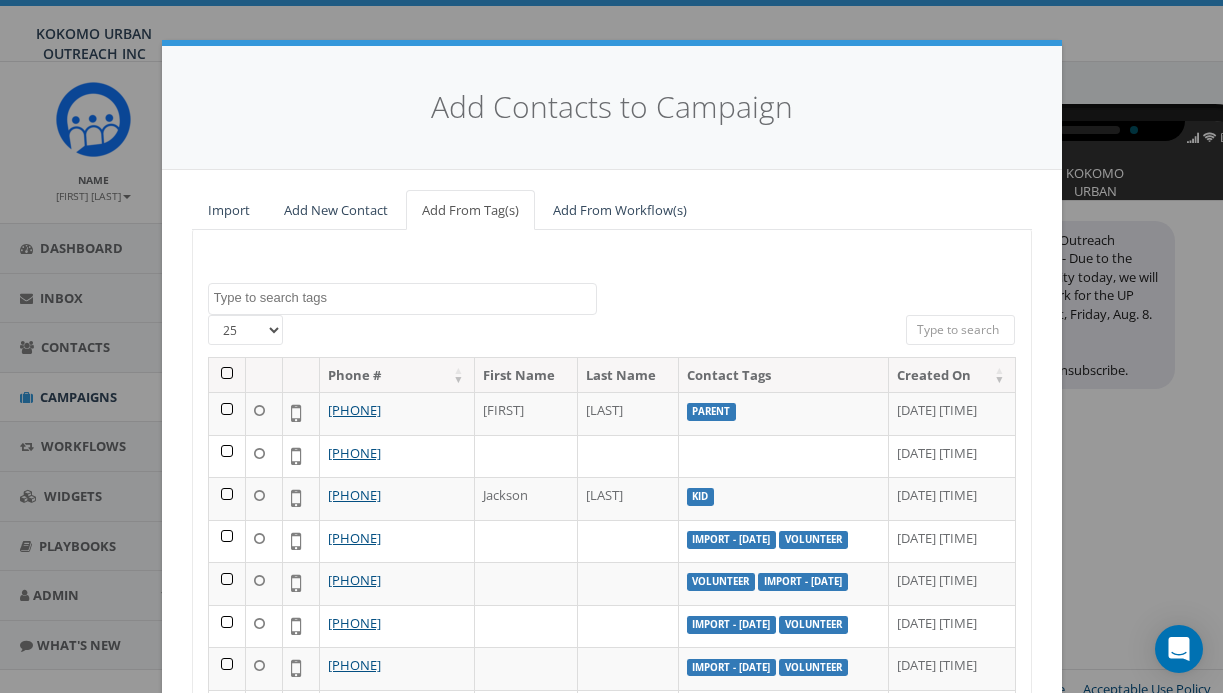 click on "25 50 100" at bounding box center [245, 330] 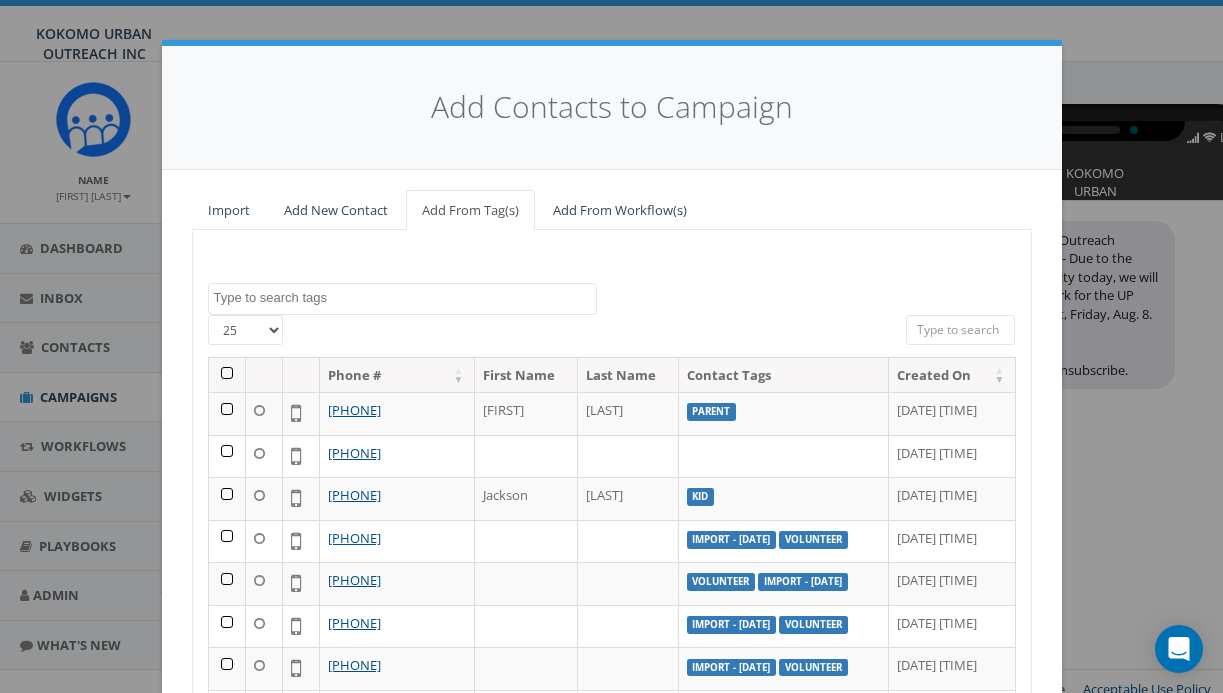 click on "25 50 100" at bounding box center [245, 330] 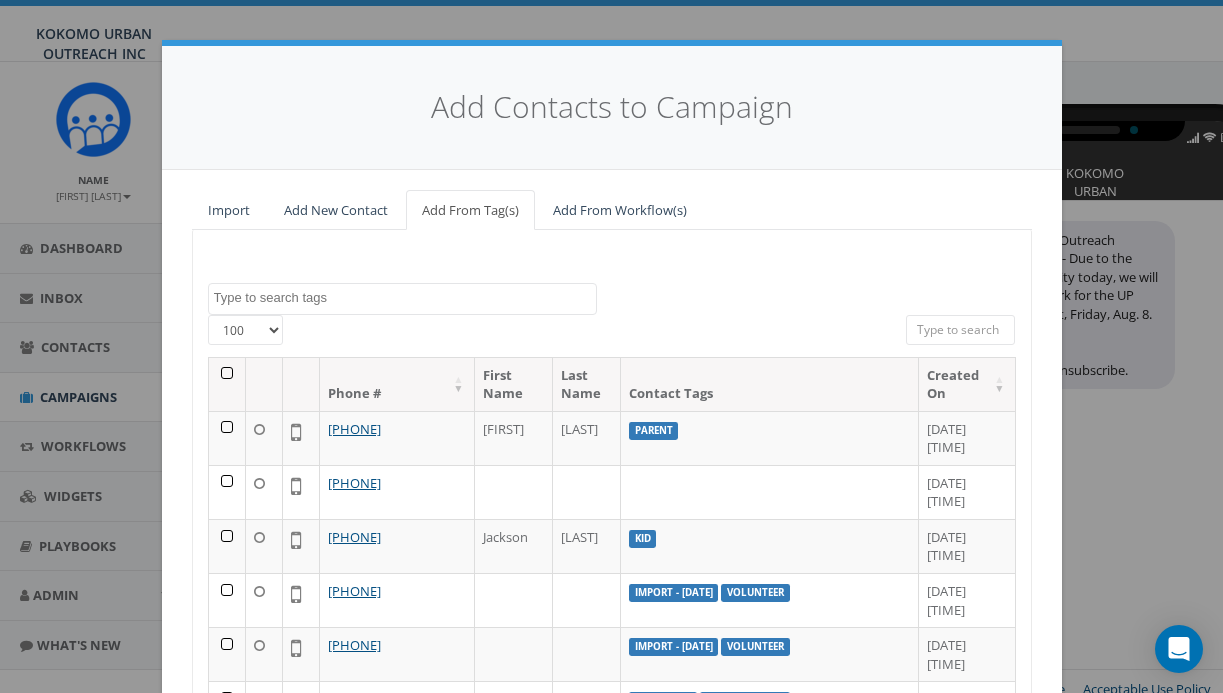 click at bounding box center [227, 384] 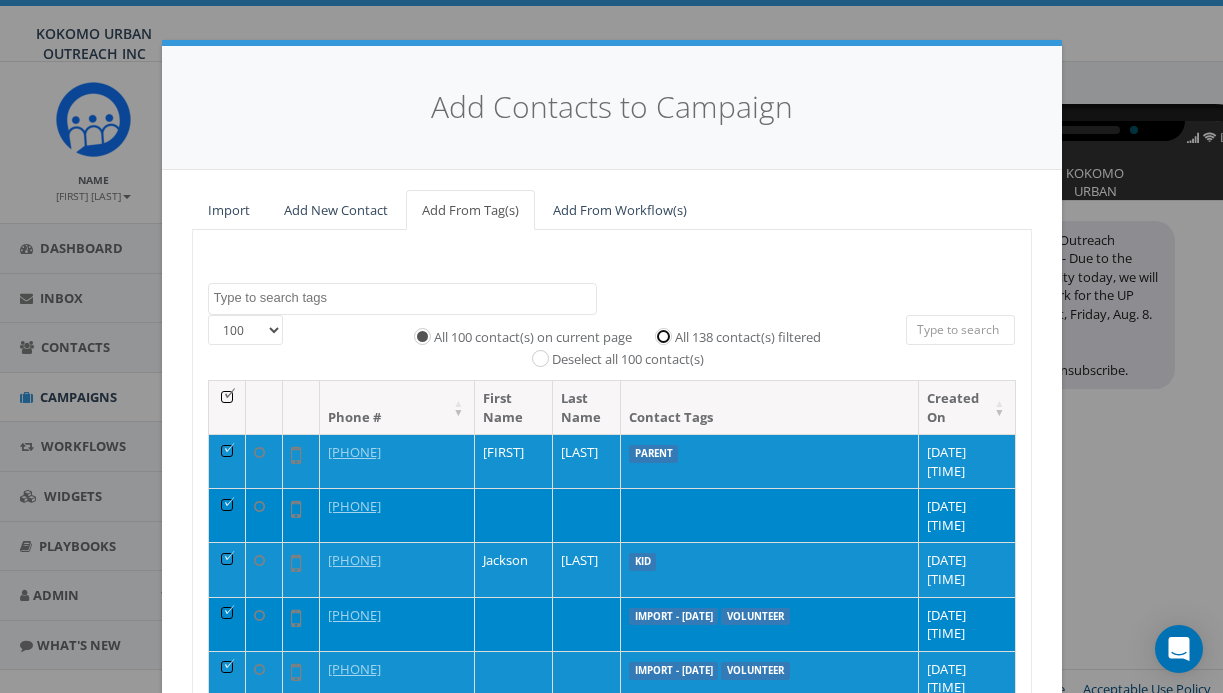 click on "All 138 contact(s) filtered" at bounding box center [668, 335] 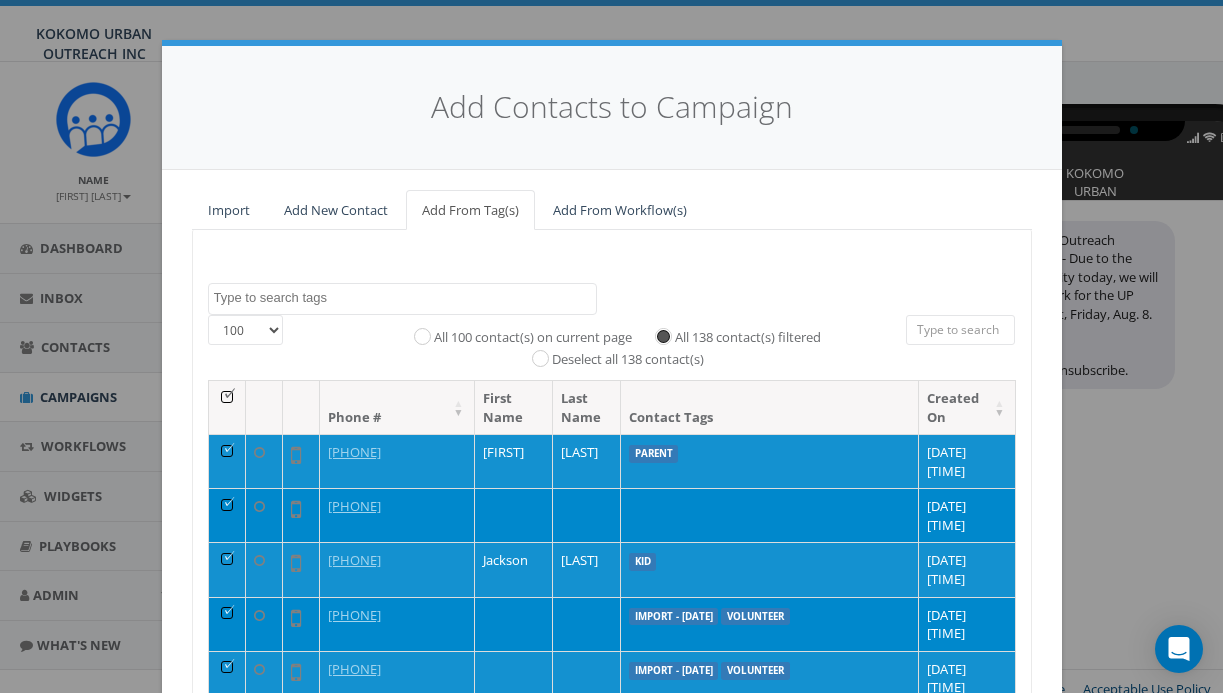 scroll, scrollTop: 269, scrollLeft: 0, axis: vertical 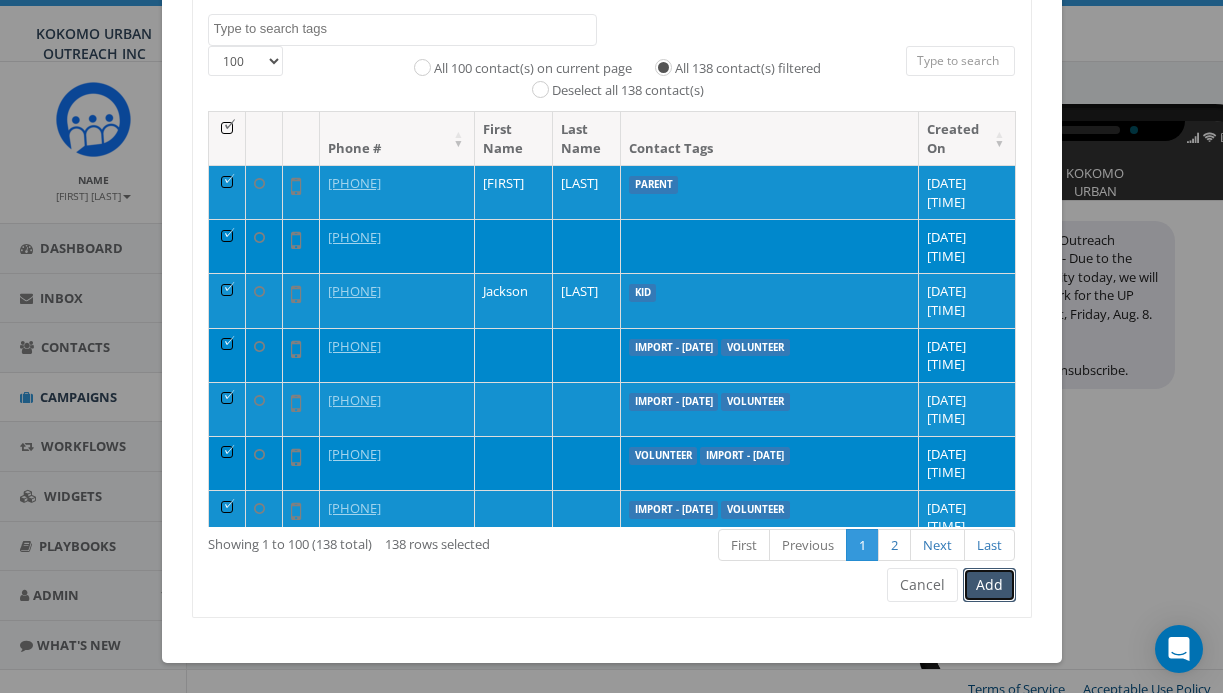 click on "Add" at bounding box center (989, 585) 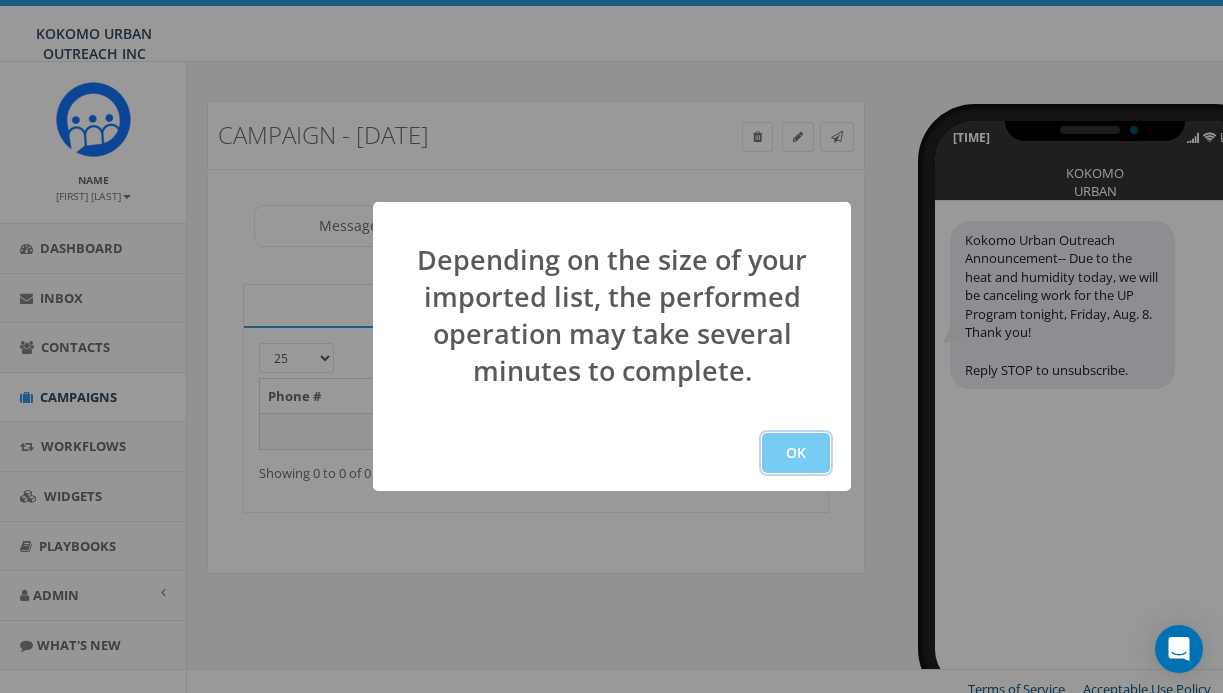 click on "OK" at bounding box center (796, 453) 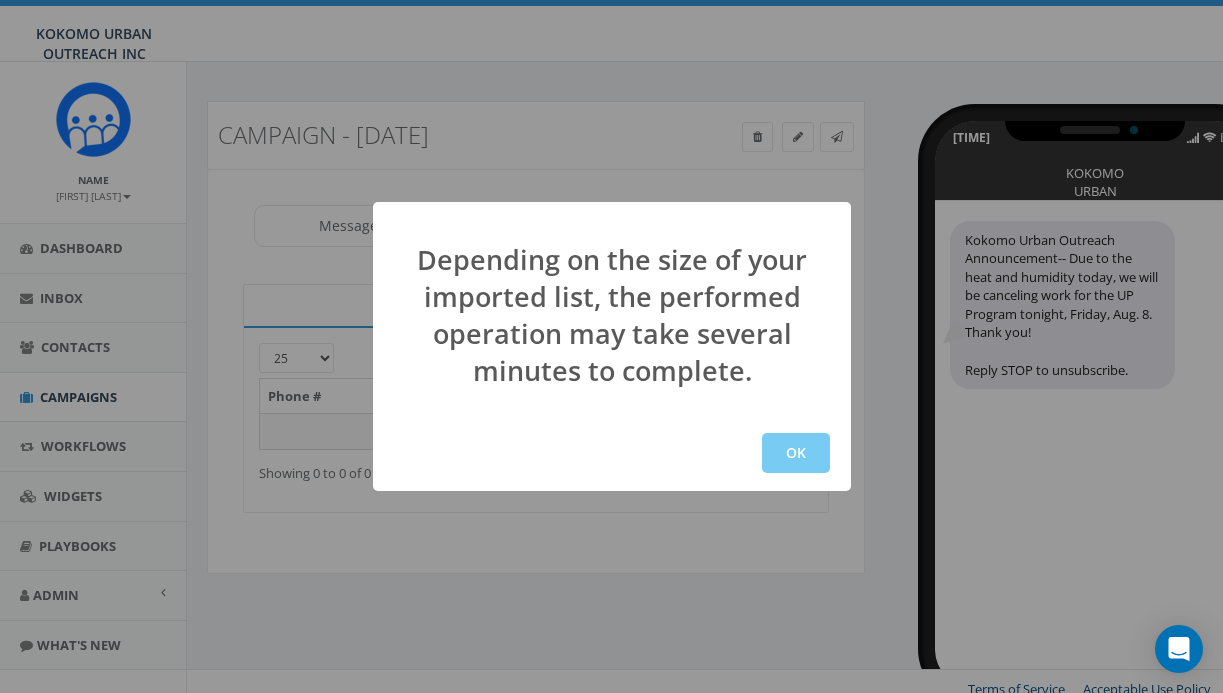 scroll, scrollTop: 15, scrollLeft: 0, axis: vertical 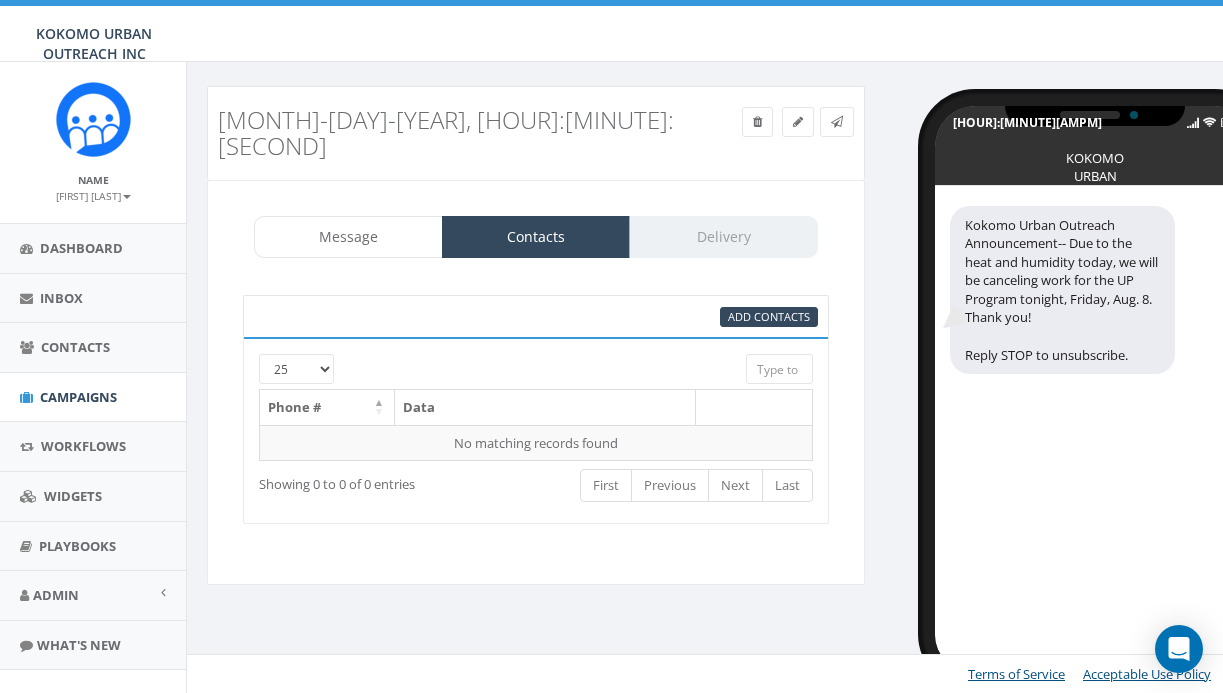click on "Message Contacts Delivery" at bounding box center [536, 237] 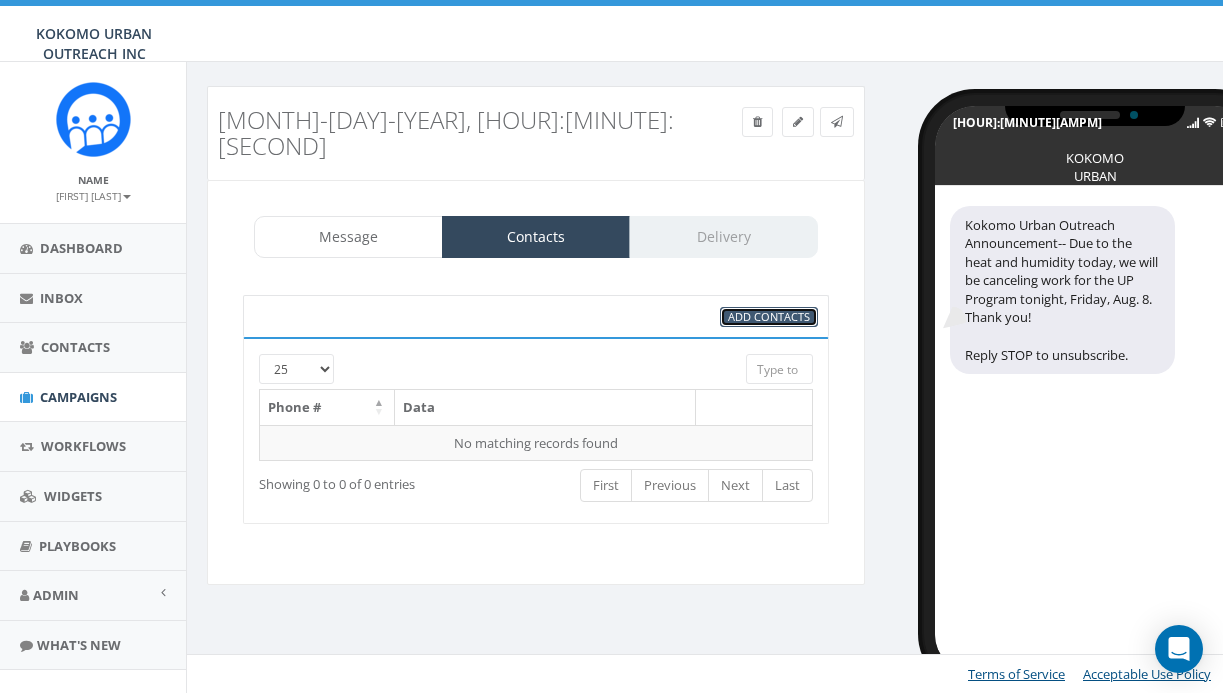 click on "Add Contacts" at bounding box center (769, 316) 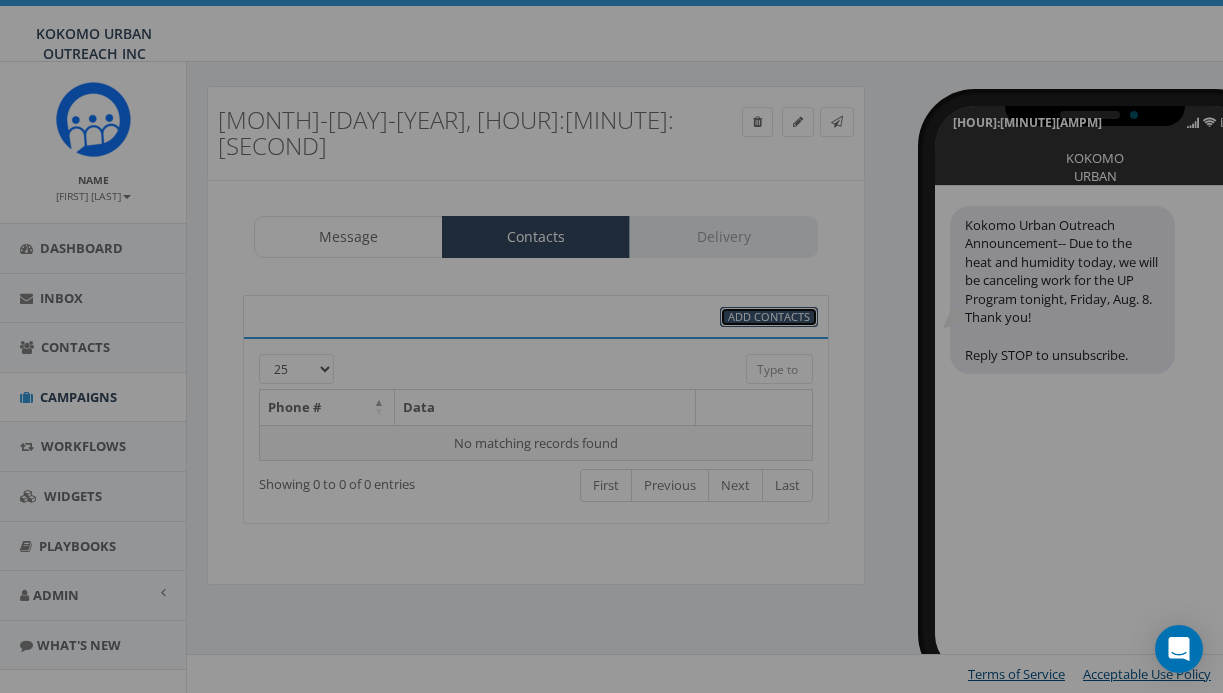 select 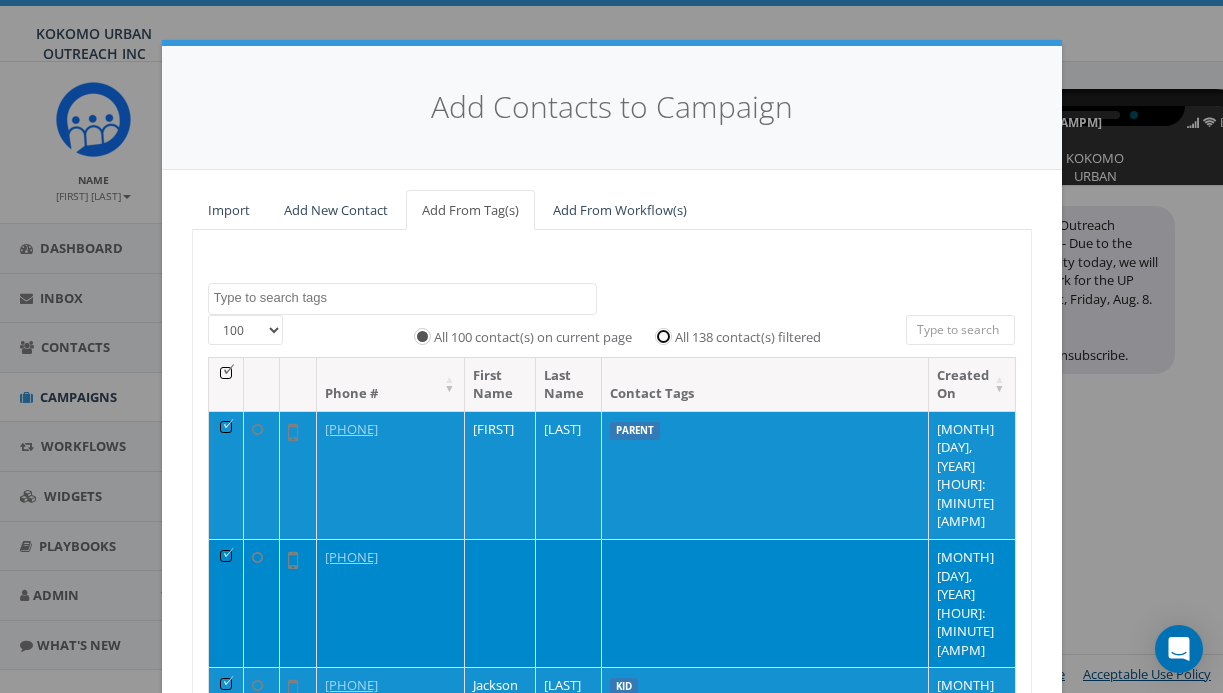 click on "All 138 contact(s) filtered" at bounding box center [668, 335] 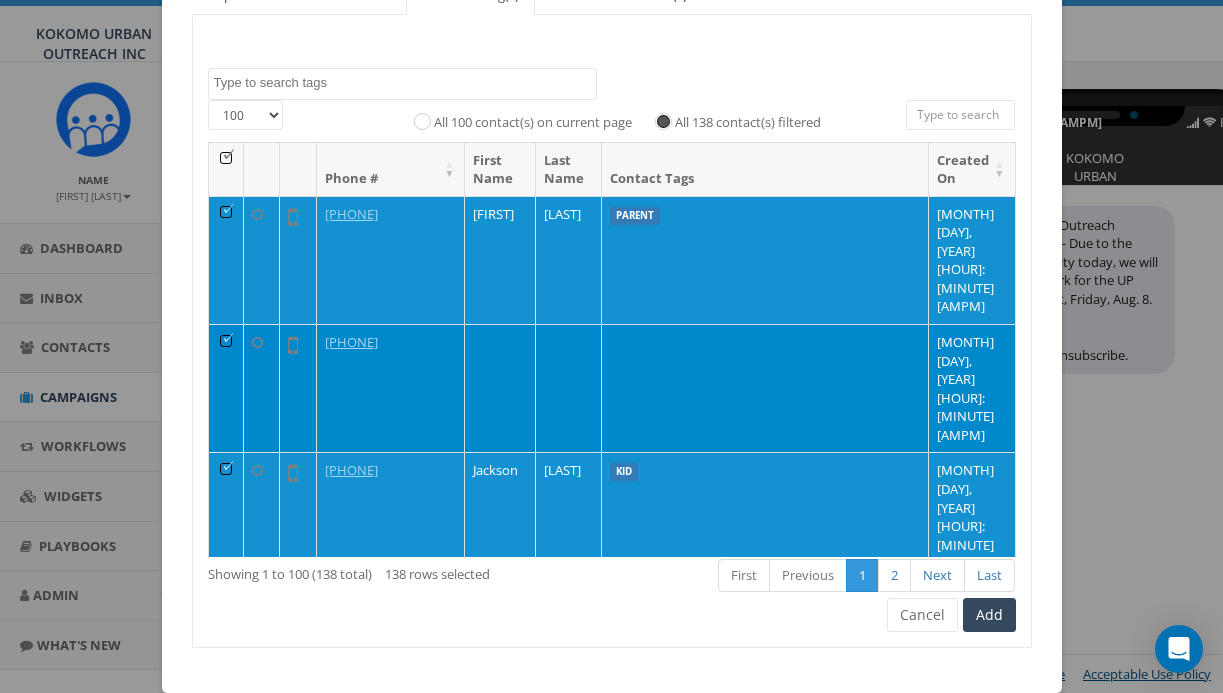 scroll, scrollTop: 221, scrollLeft: 0, axis: vertical 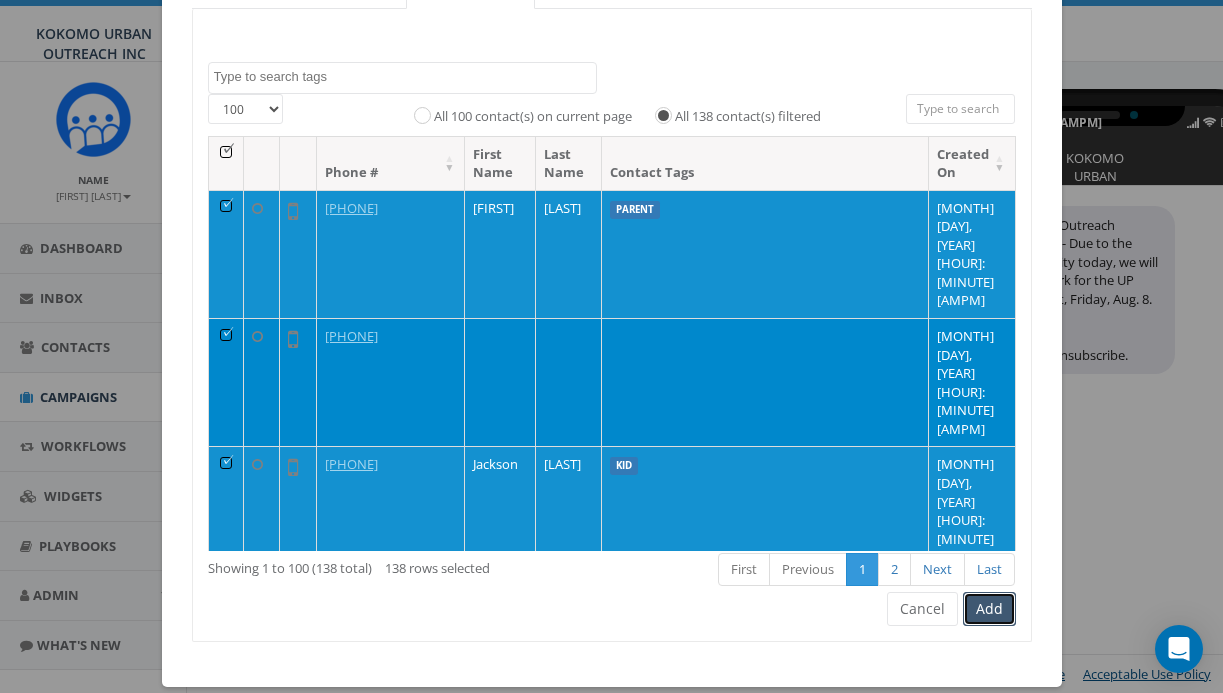 click on "Add" at bounding box center [989, 609] 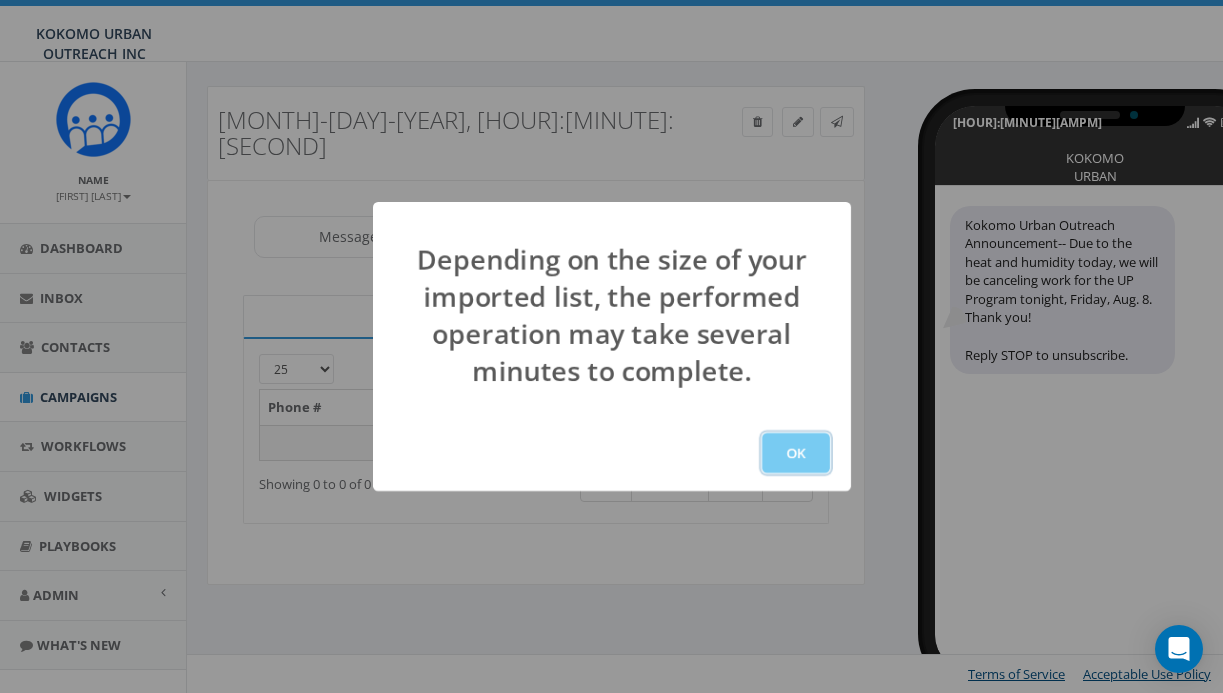 click on "OK" at bounding box center (796, 453) 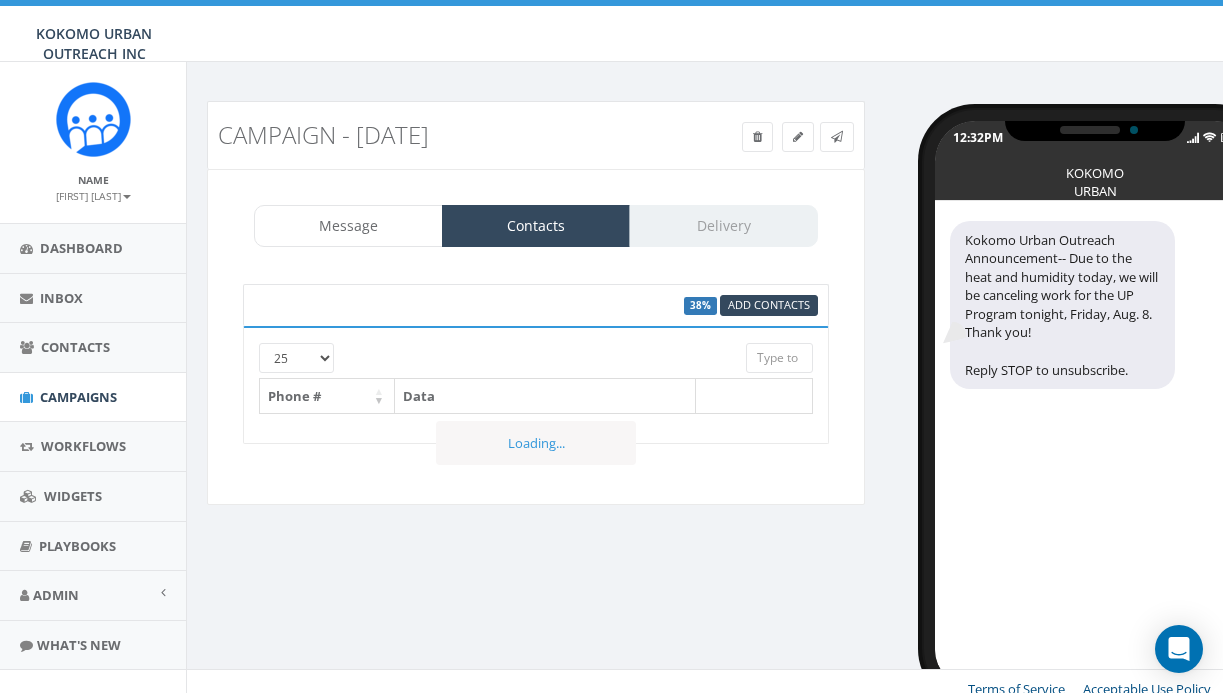 scroll, scrollTop: 15, scrollLeft: 0, axis: vertical 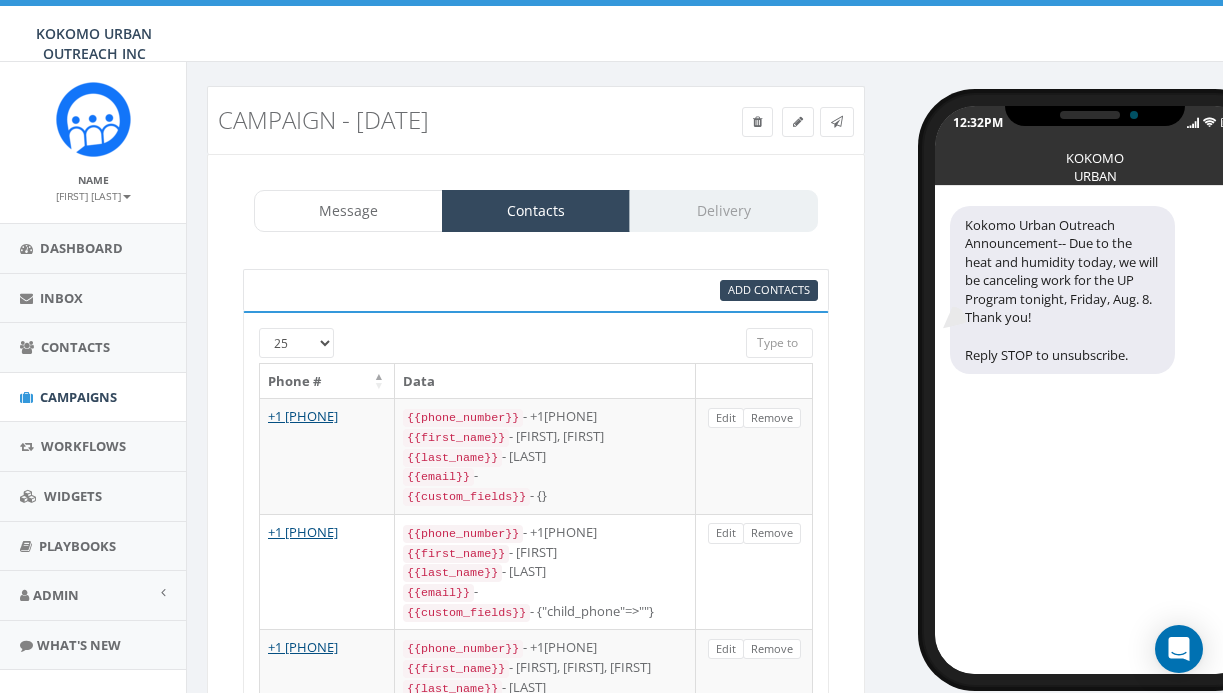 click at bounding box center (512, 337) 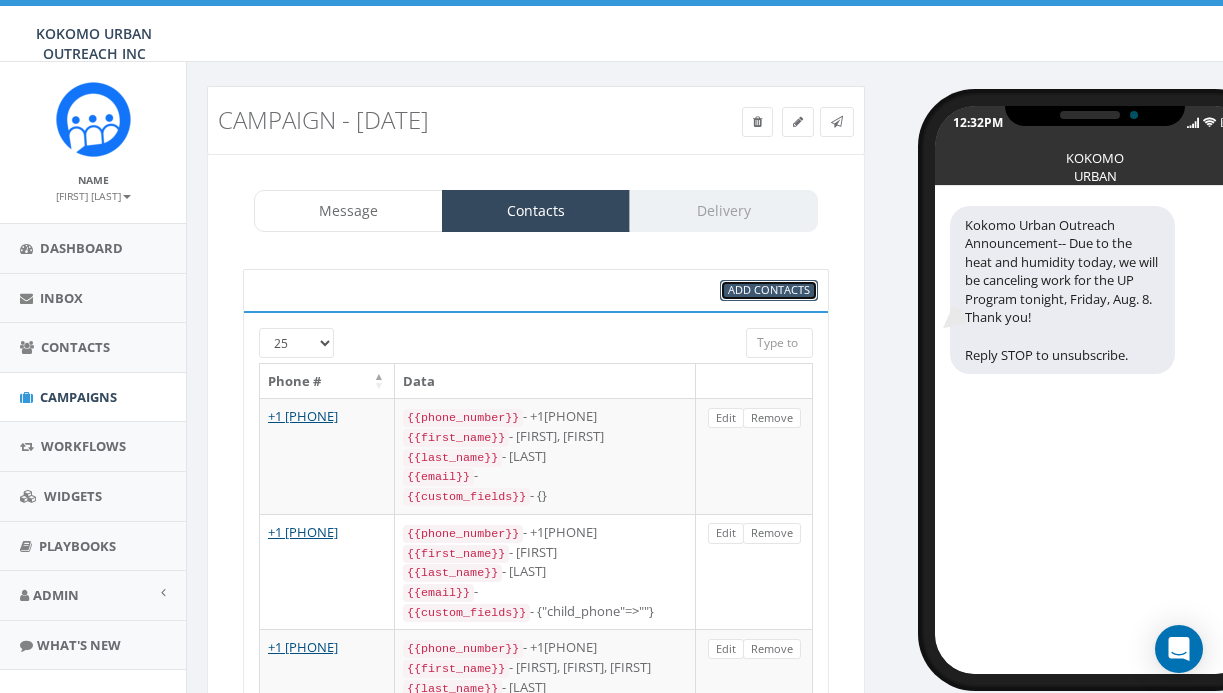 click on "Add Contacts" at bounding box center [769, 290] 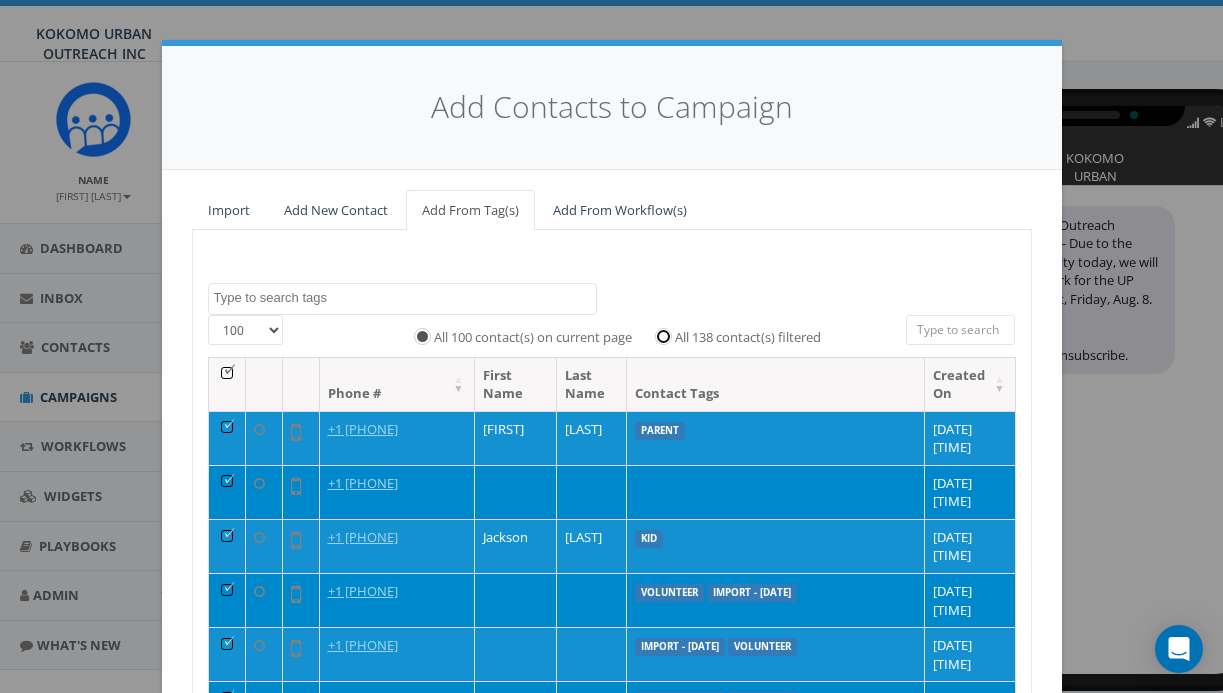 click on "All 138 contact(s) filtered" at bounding box center (668, 335) 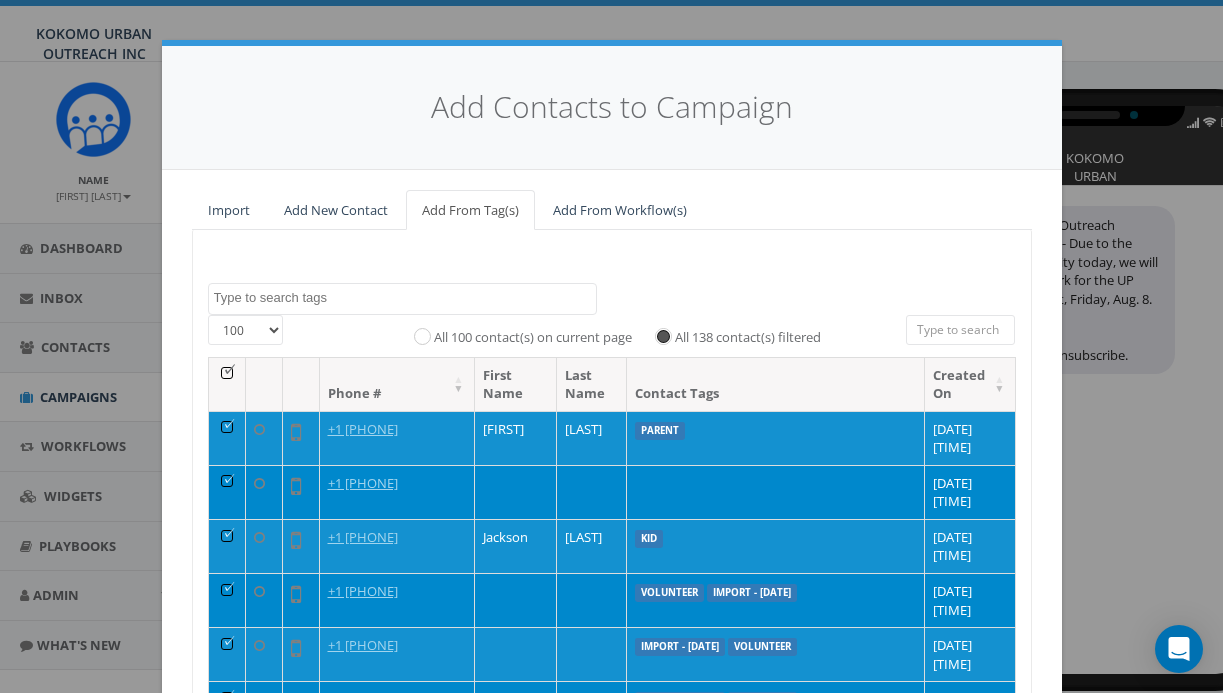 scroll, scrollTop: 245, scrollLeft: 0, axis: vertical 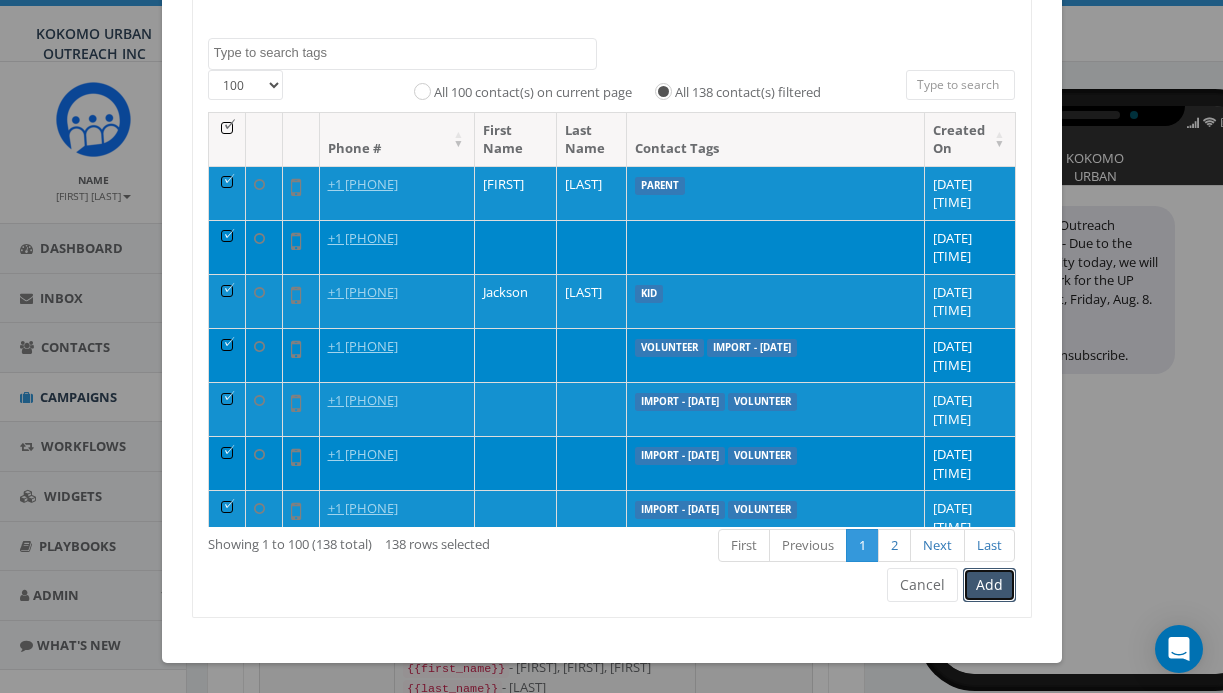 click on "Add" at bounding box center [989, 585] 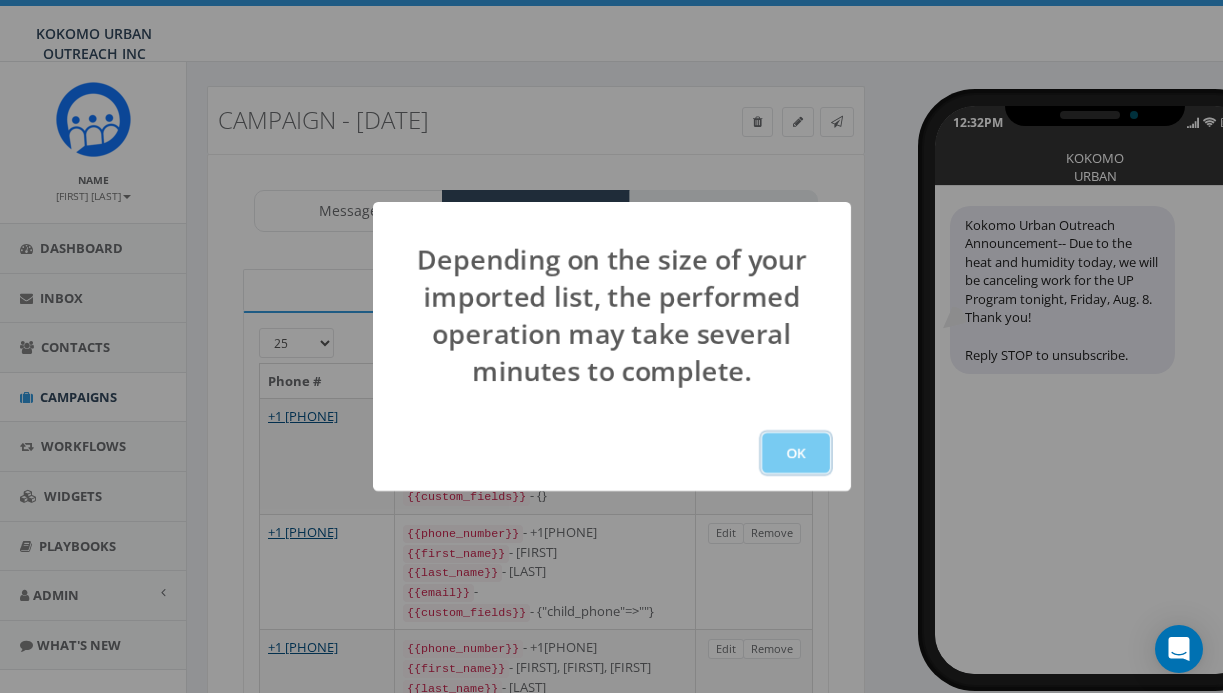 click on "OK" at bounding box center [796, 453] 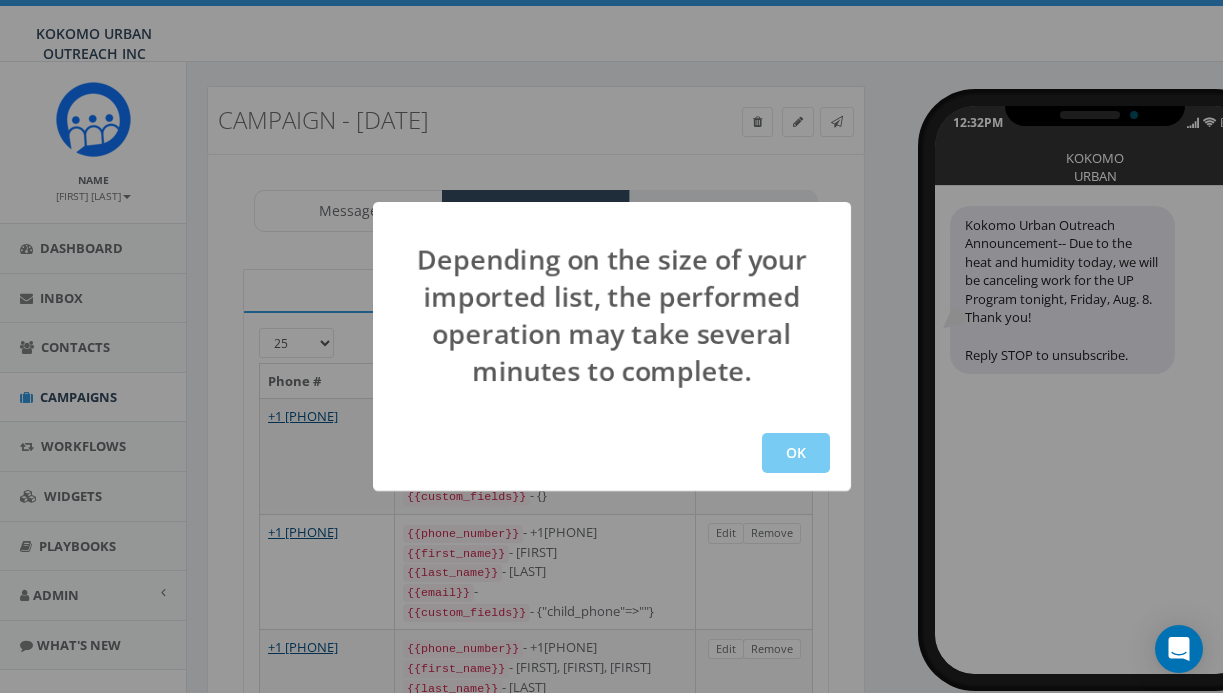 scroll, scrollTop: 264, scrollLeft: 0, axis: vertical 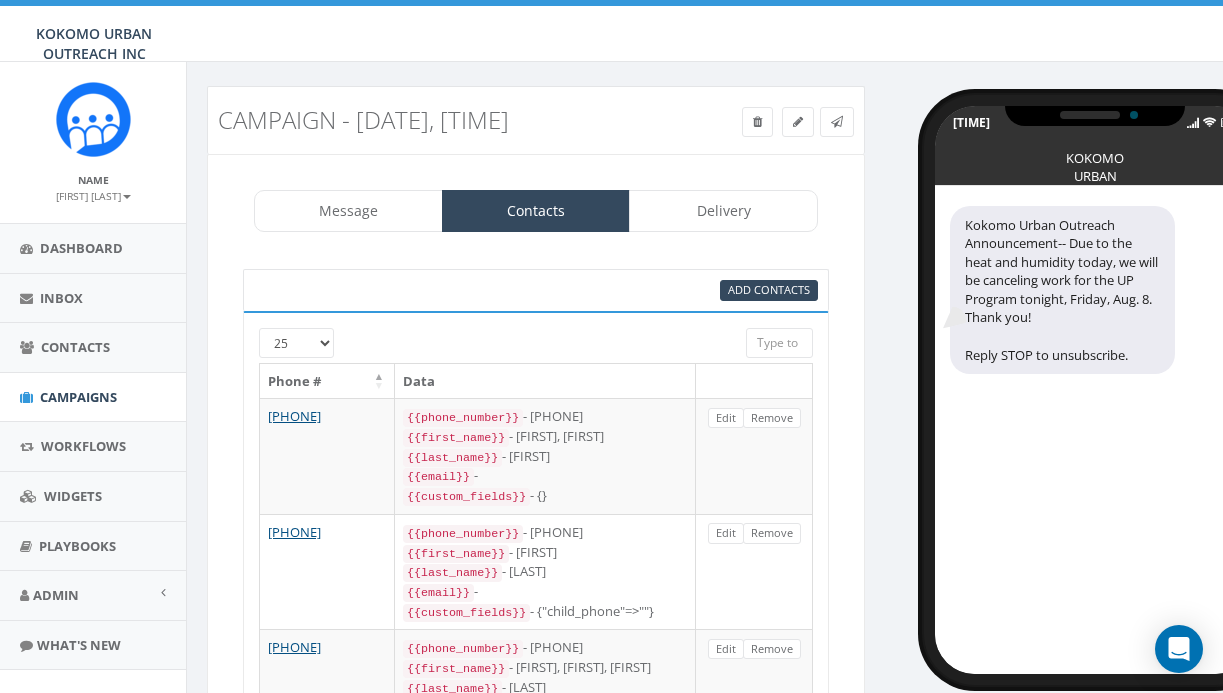 click at bounding box center [512, 337] 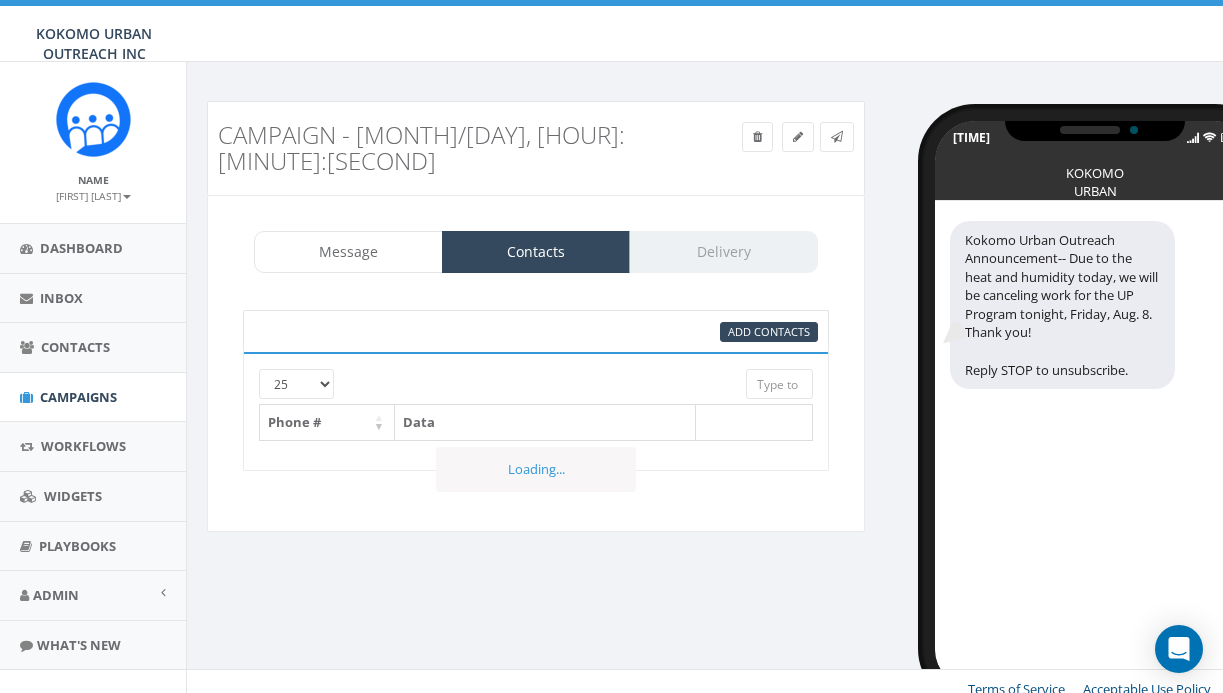 scroll, scrollTop: 15, scrollLeft: 0, axis: vertical 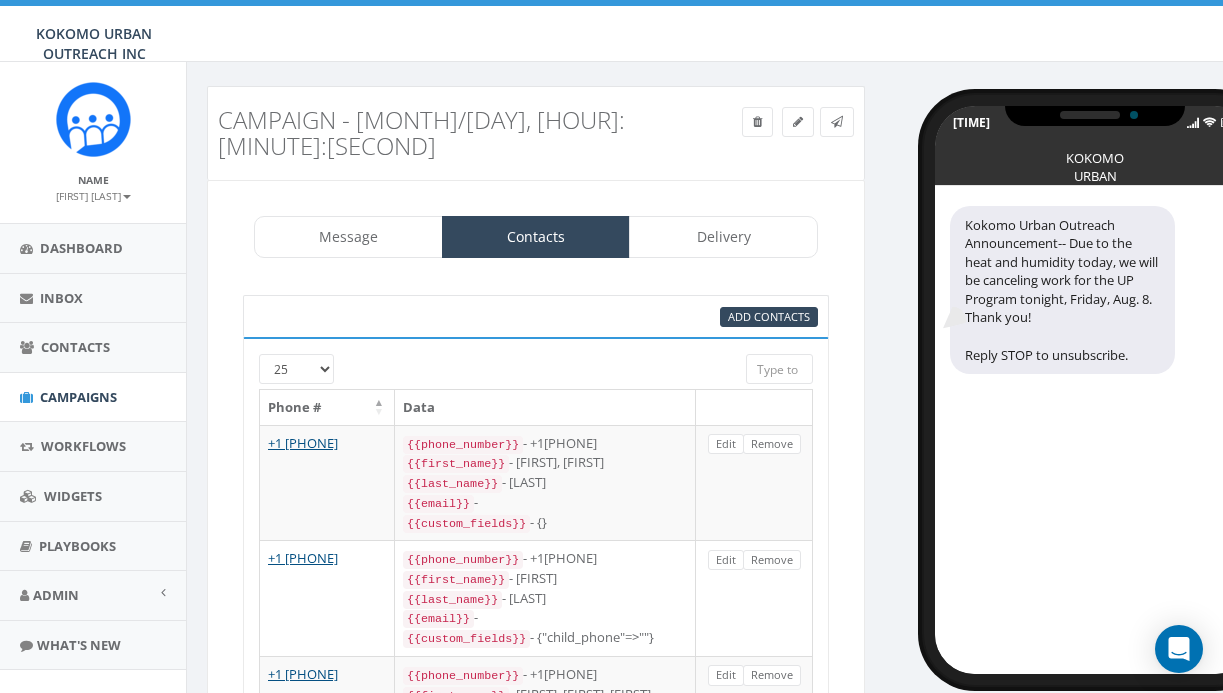 click at bounding box center [512, 363] 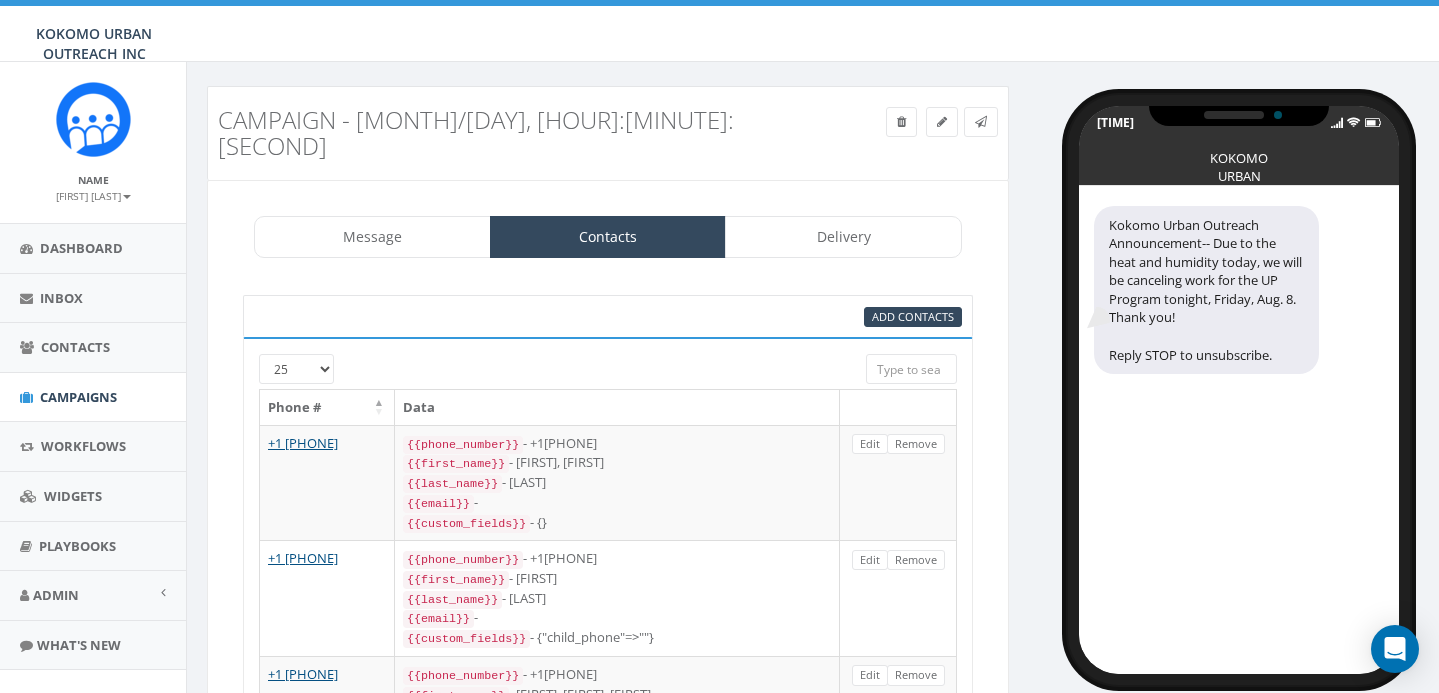 click on "25 50 100" at bounding box center [296, 369] 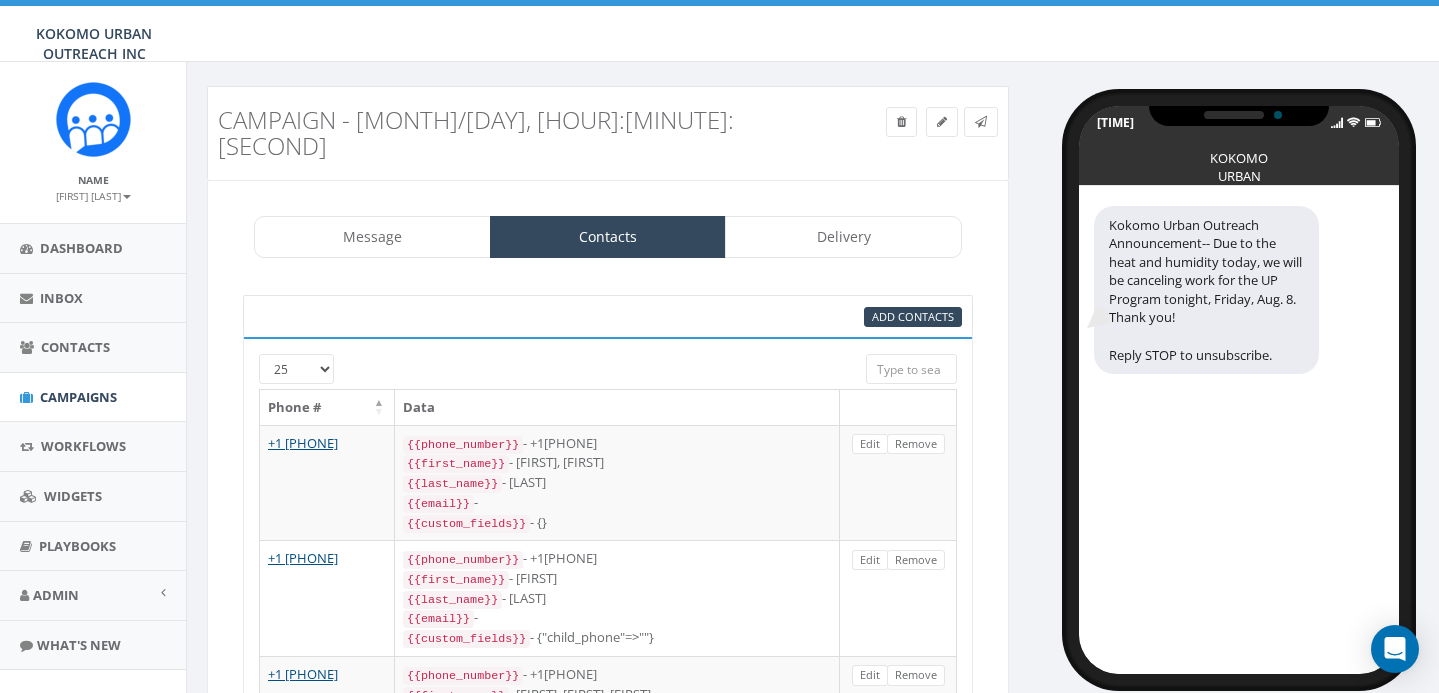 select on "100" 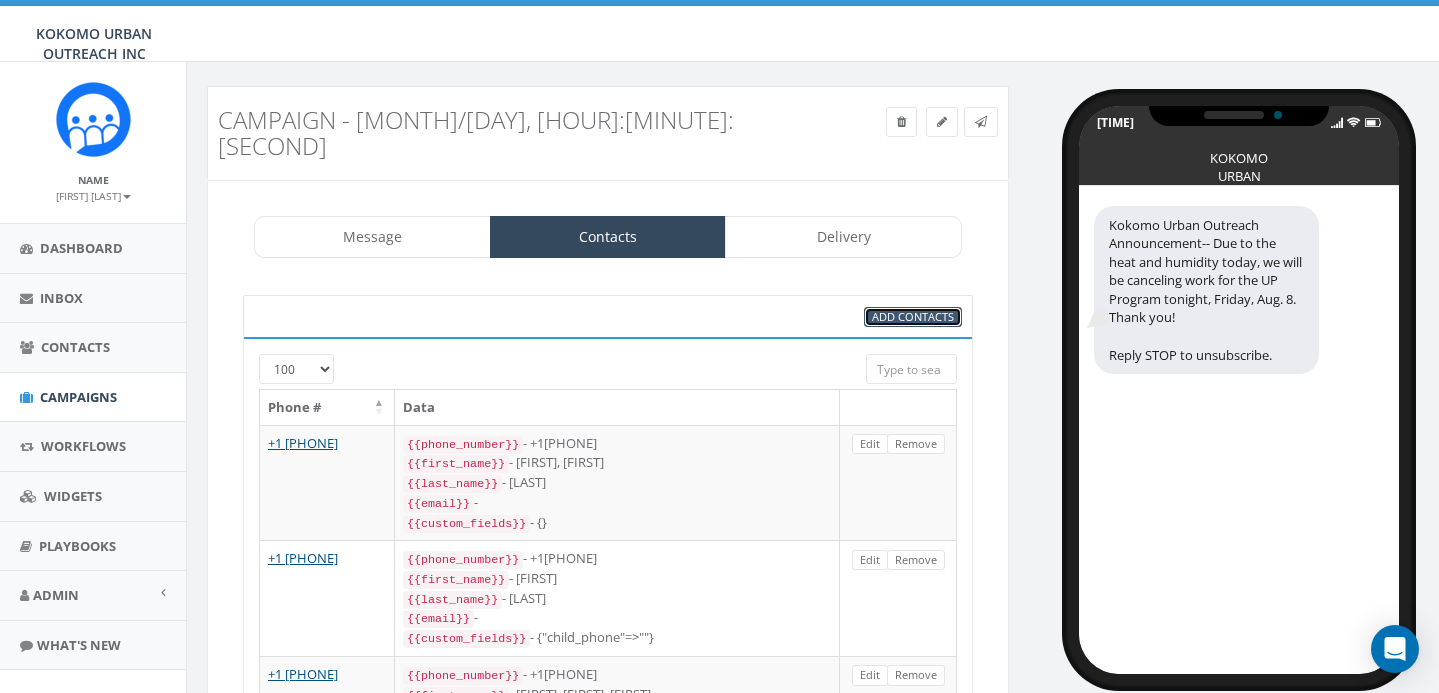 click on "Add Contacts" at bounding box center [913, 316] 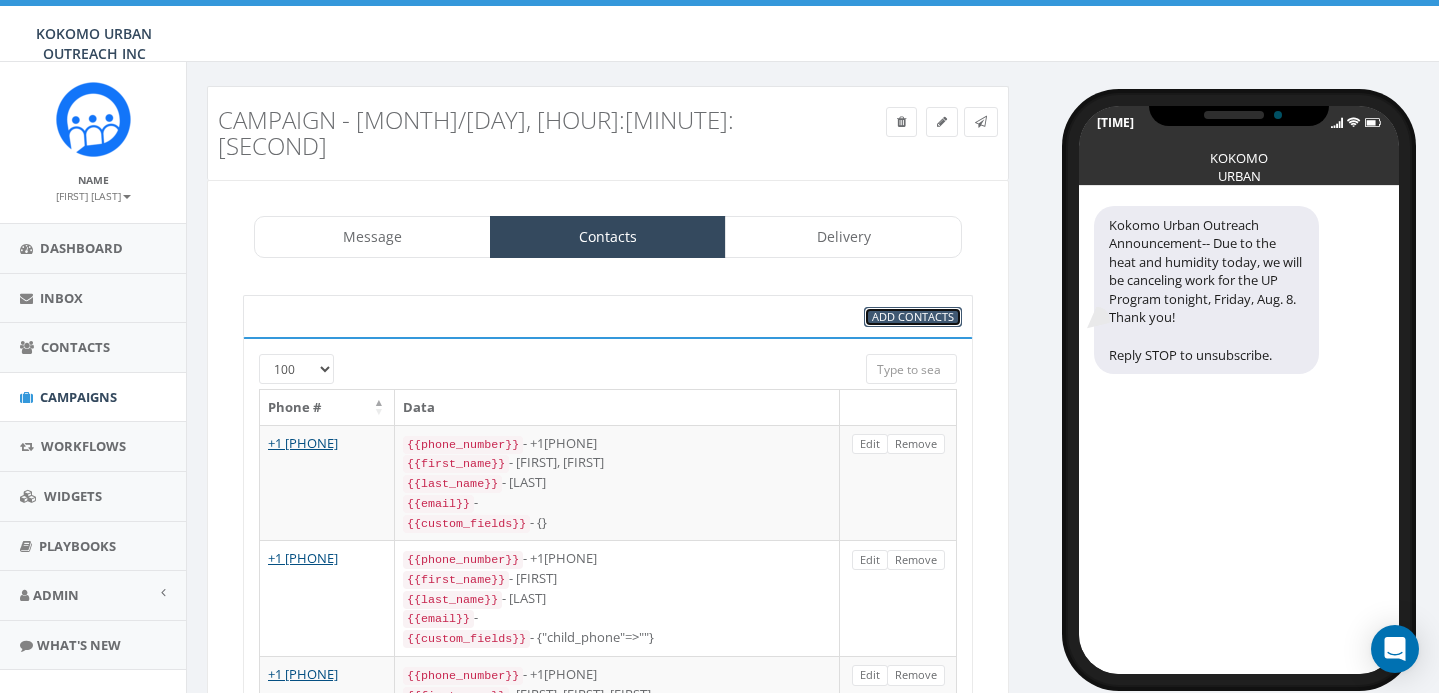 select on "100" 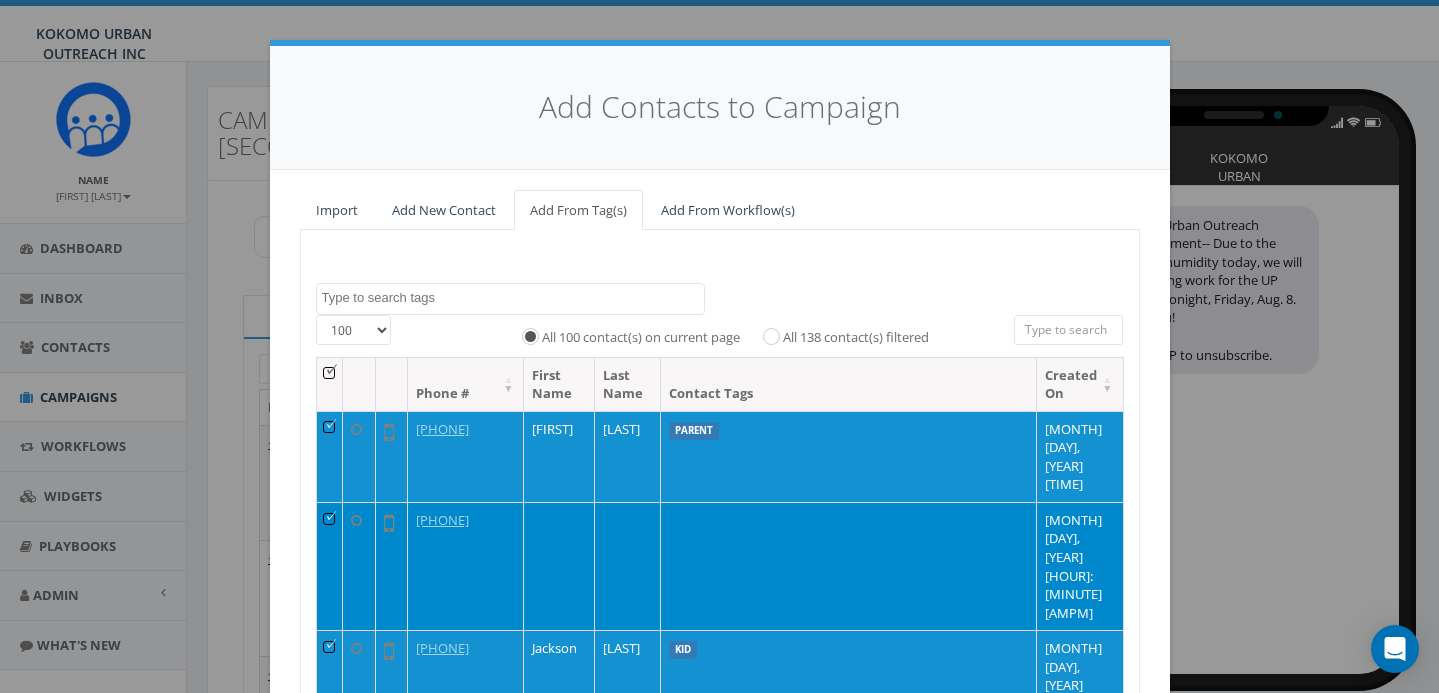 click on "All 138 contact(s) filtered" at bounding box center [856, 338] 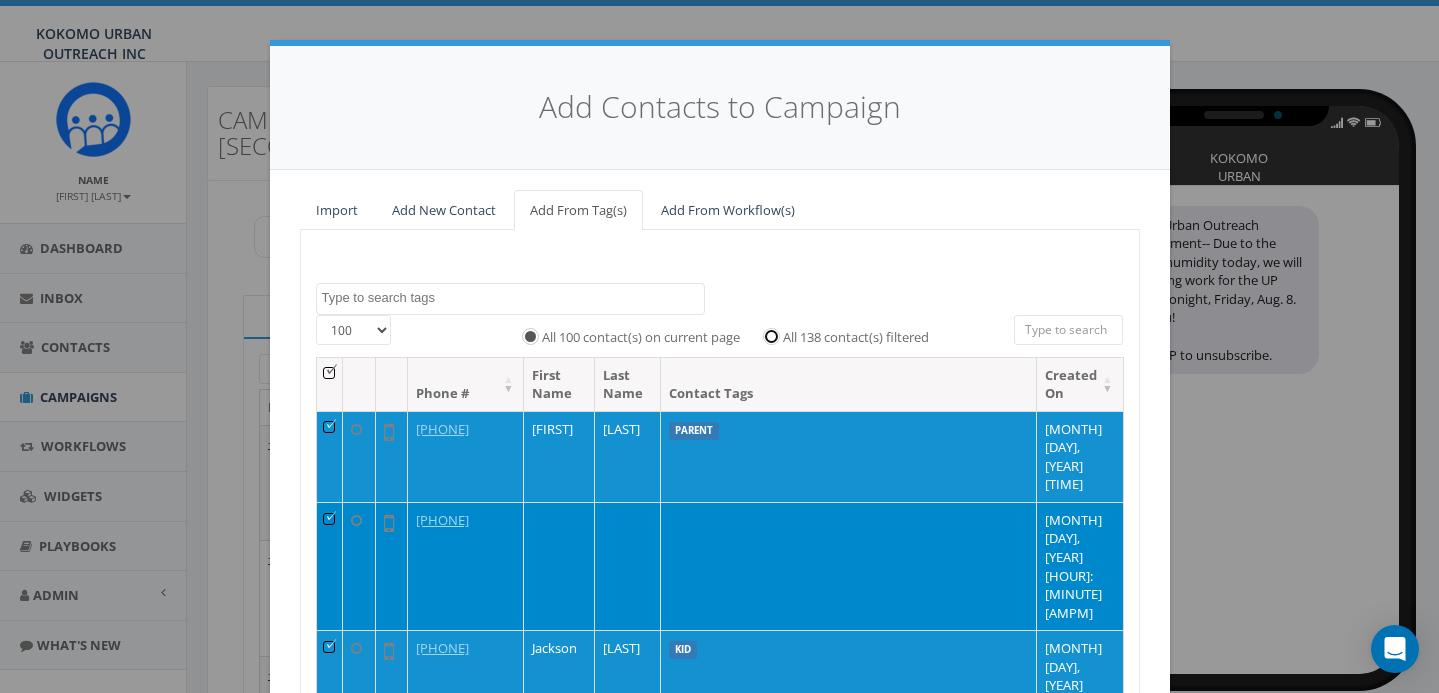 click on "All 138 contact(s) filtered" at bounding box center [776, 335] 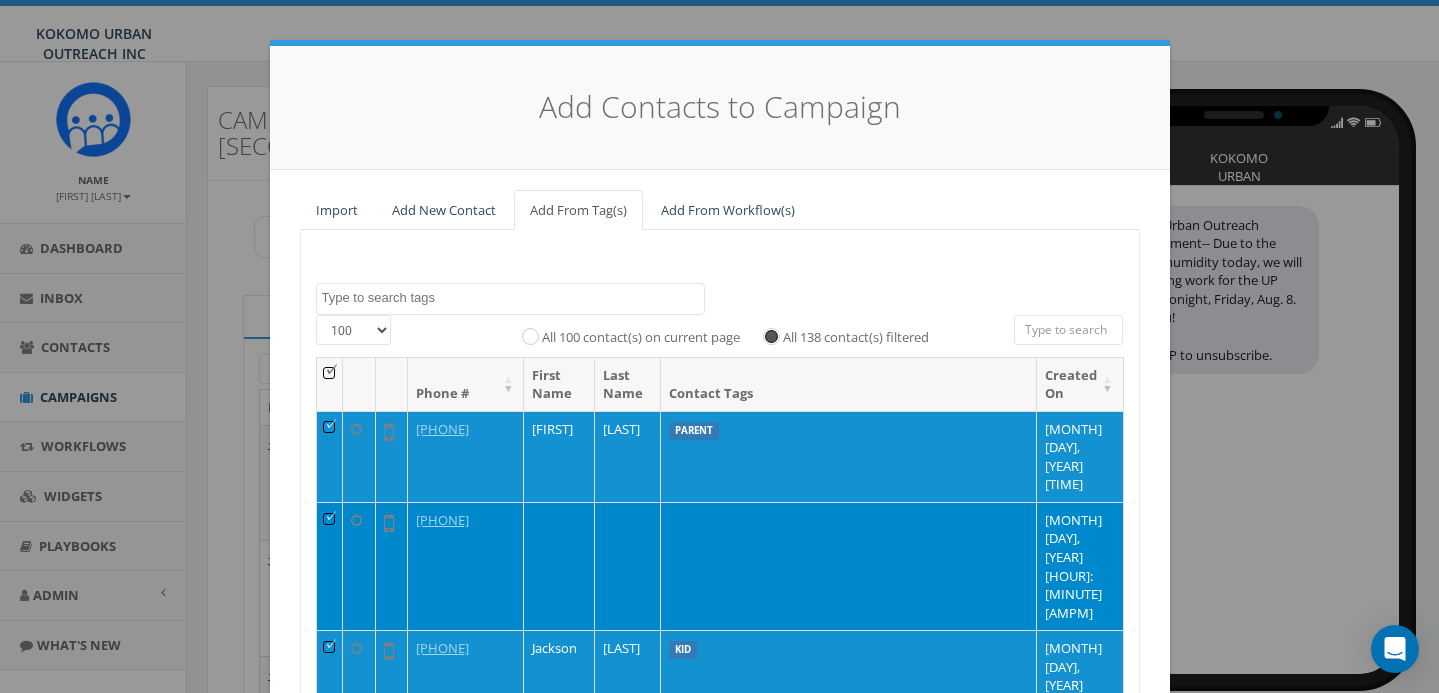 scroll, scrollTop: 245, scrollLeft: 0, axis: vertical 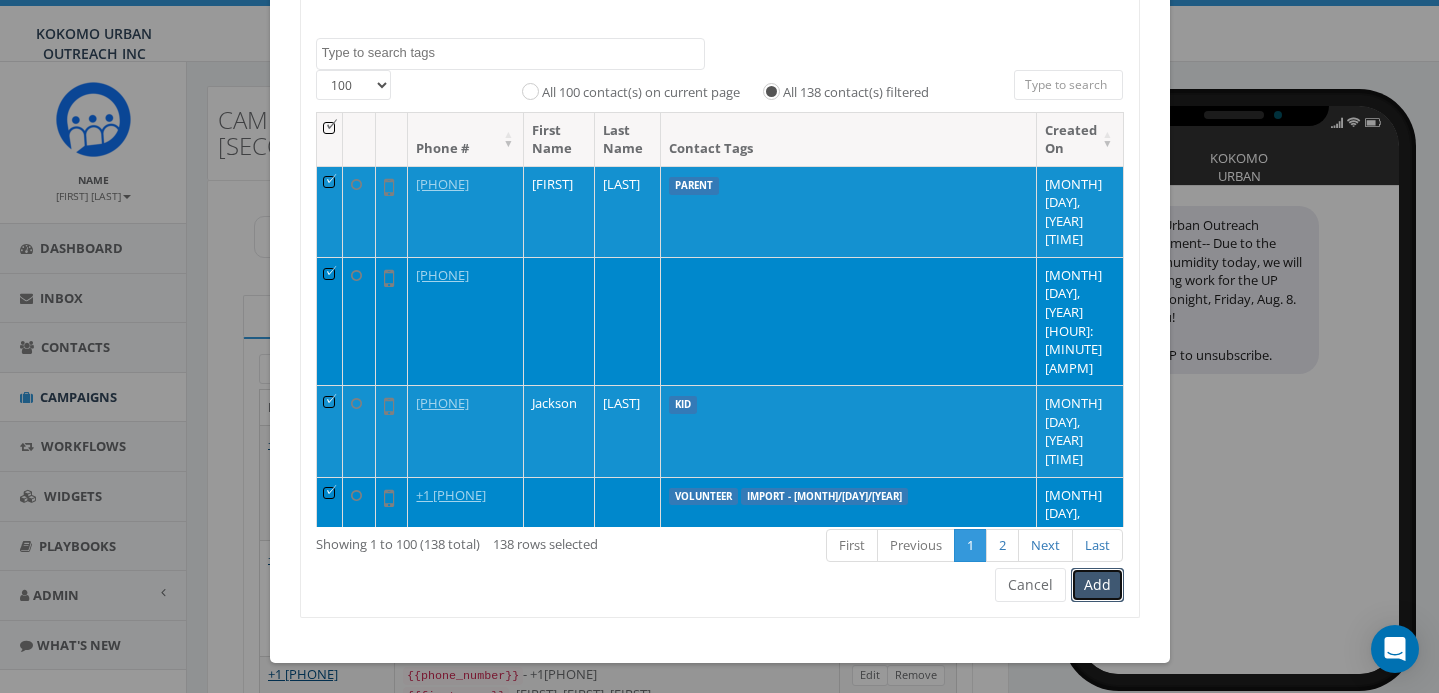 click on "Add" at bounding box center [1097, 585] 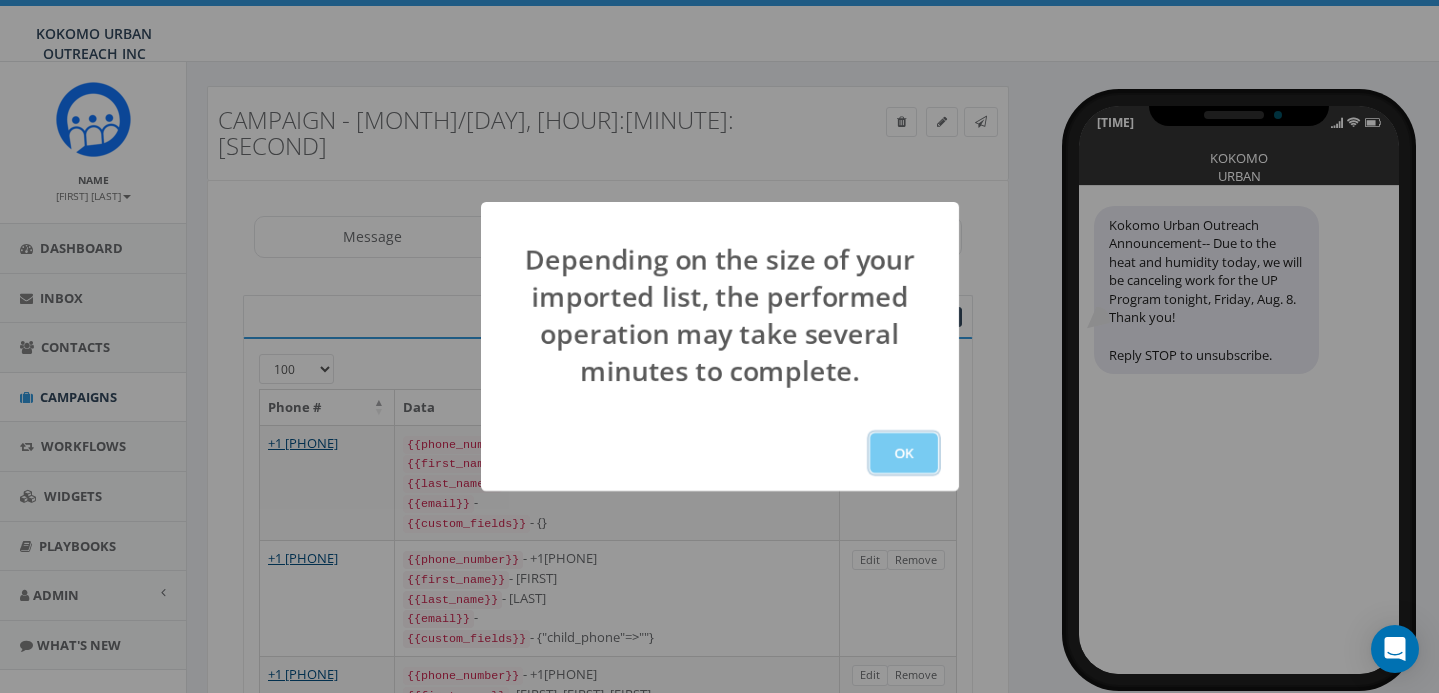 click on "OK" at bounding box center [904, 453] 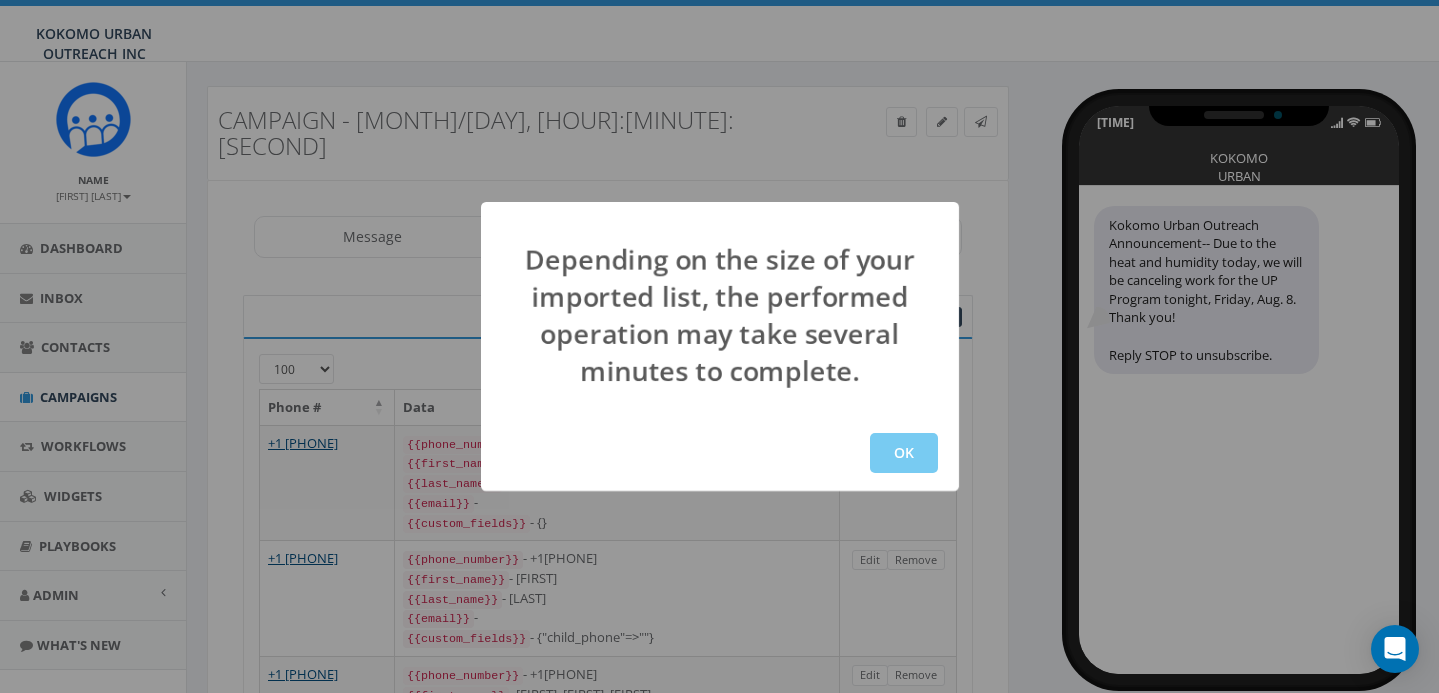 scroll, scrollTop: 264, scrollLeft: 0, axis: vertical 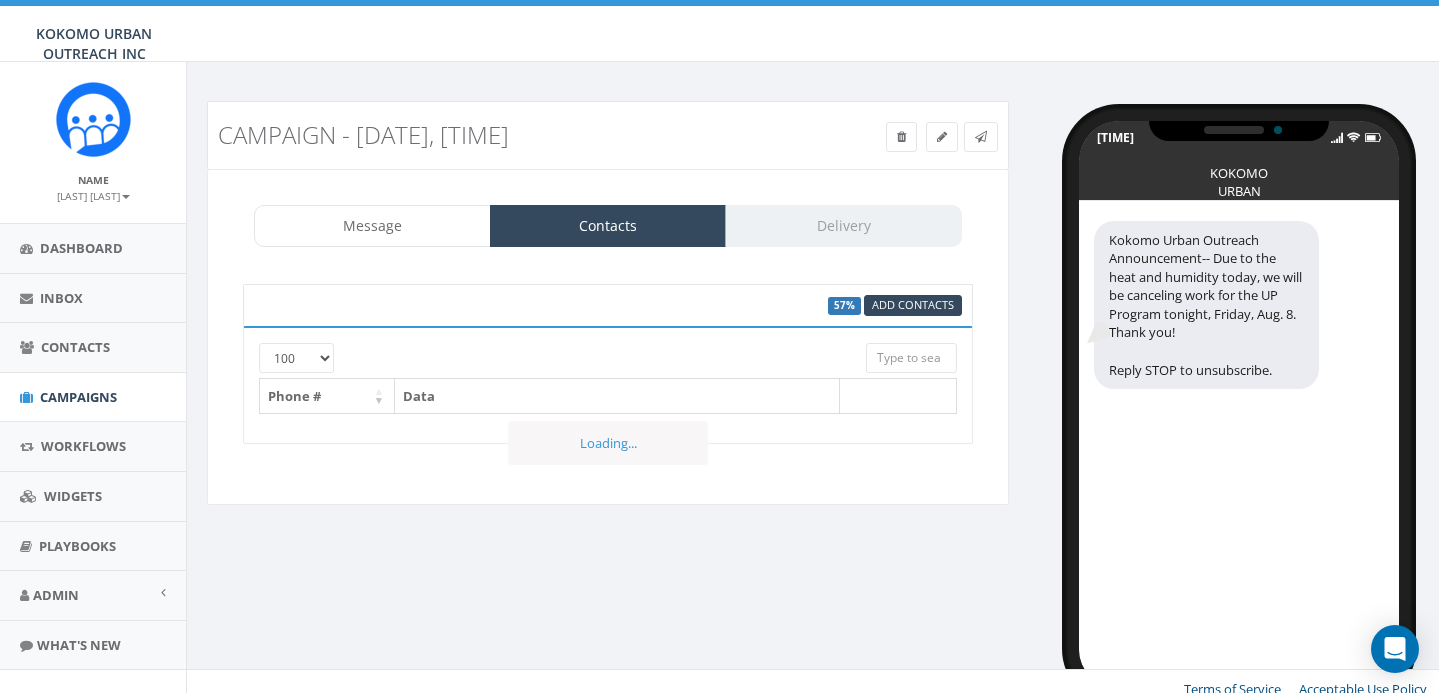 select on "100" 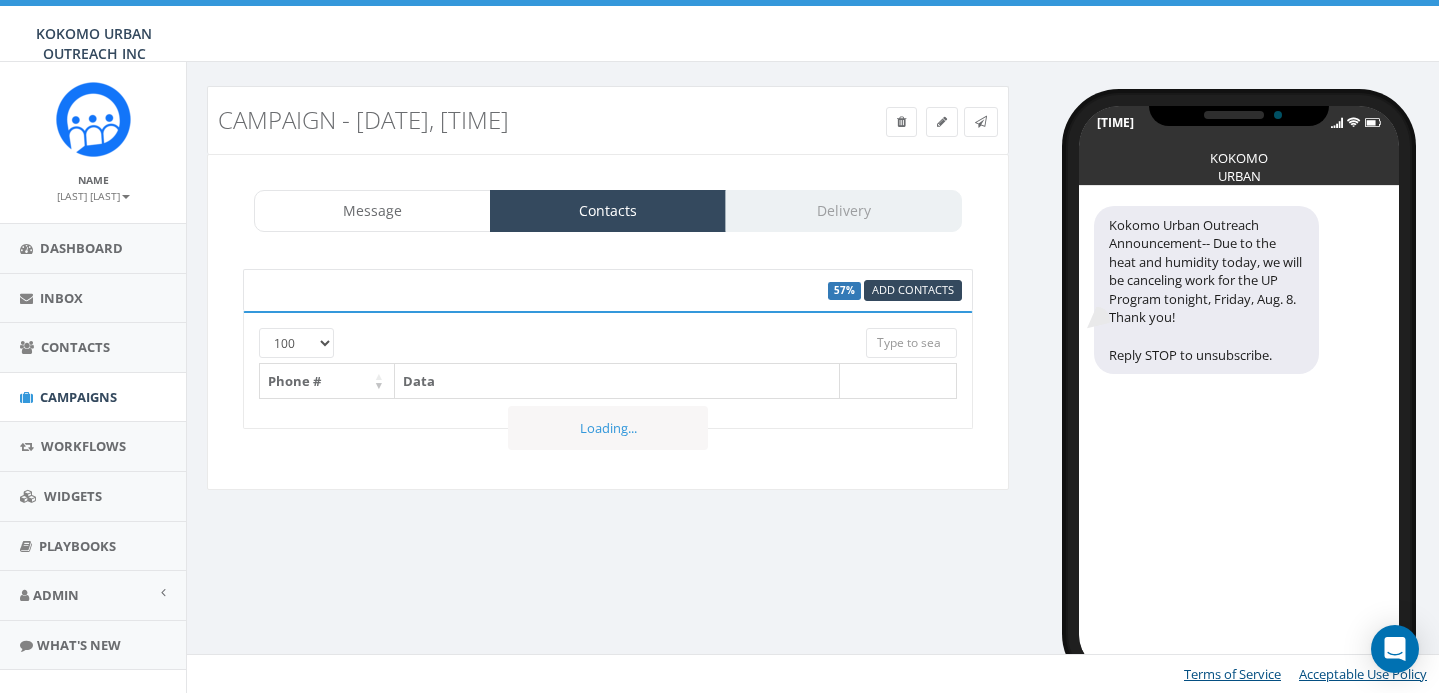 scroll, scrollTop: 0, scrollLeft: 0, axis: both 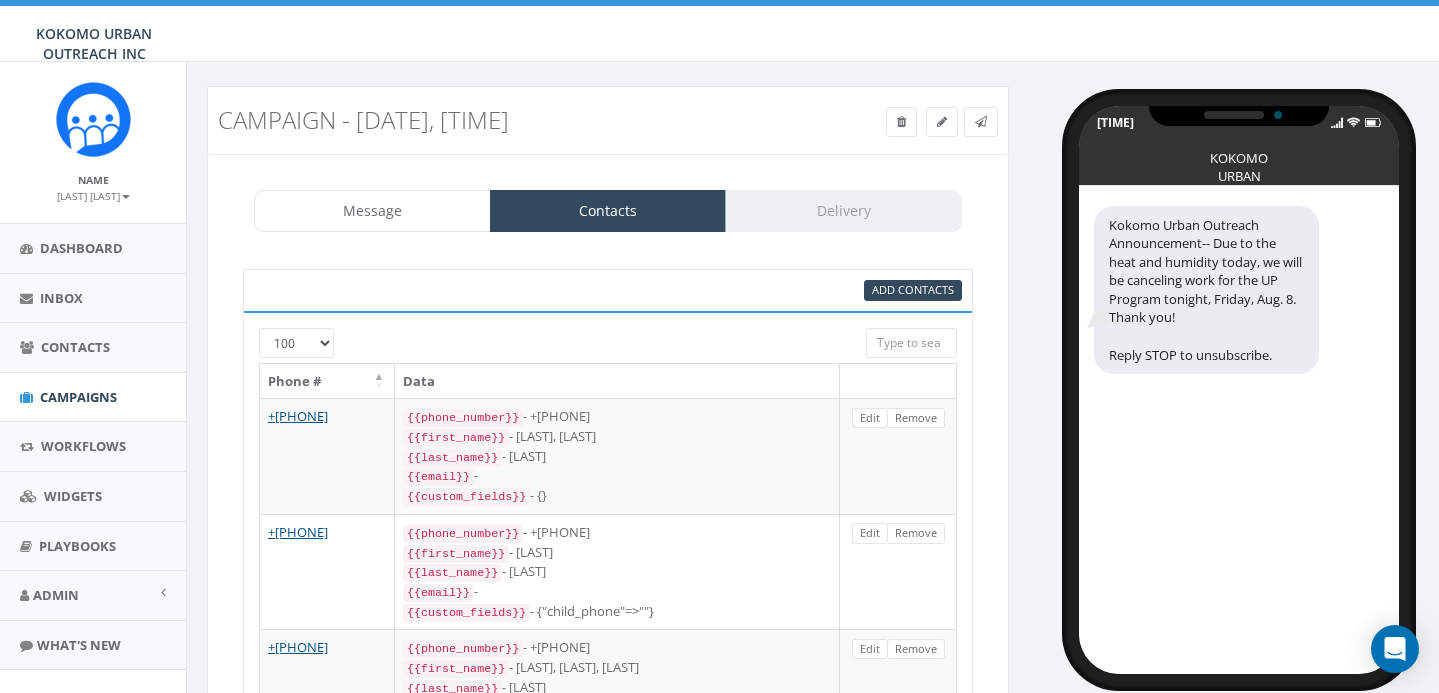 click on "Message Contacts Delivery" at bounding box center (608, 211) 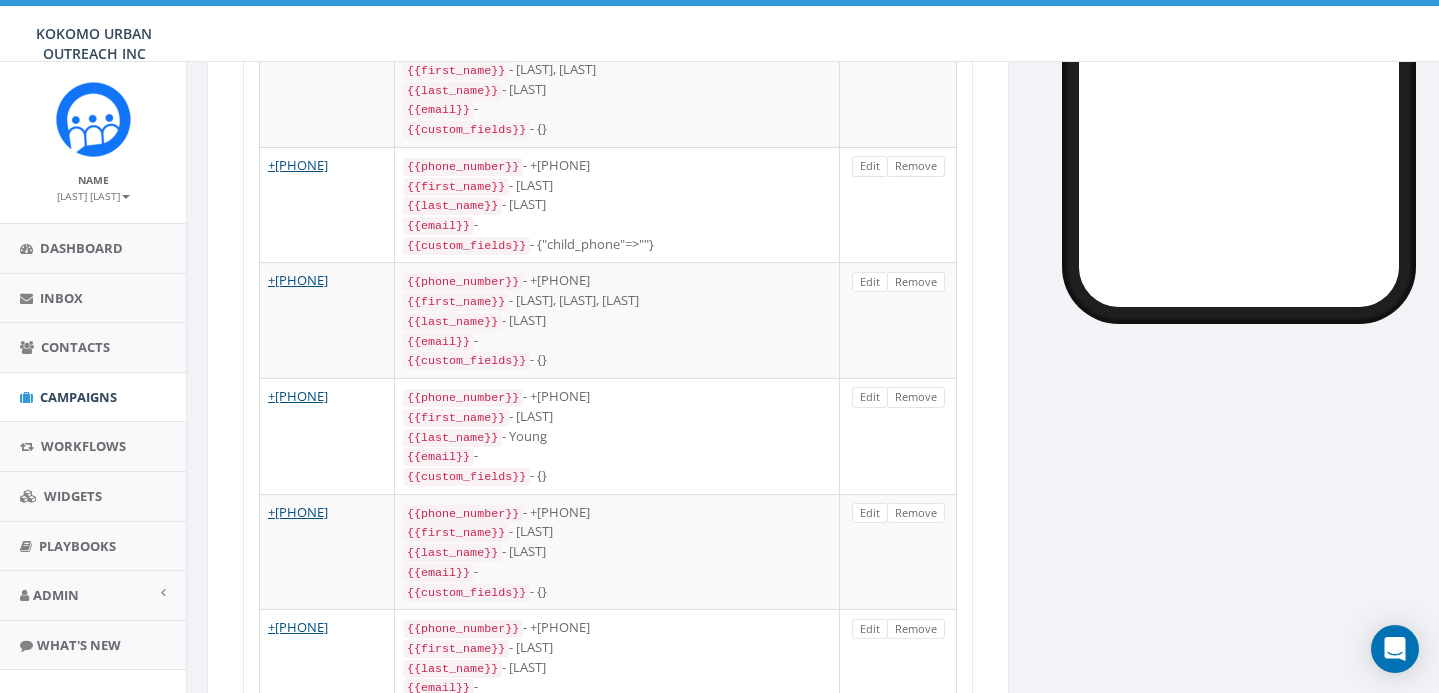 scroll, scrollTop: 0, scrollLeft: 0, axis: both 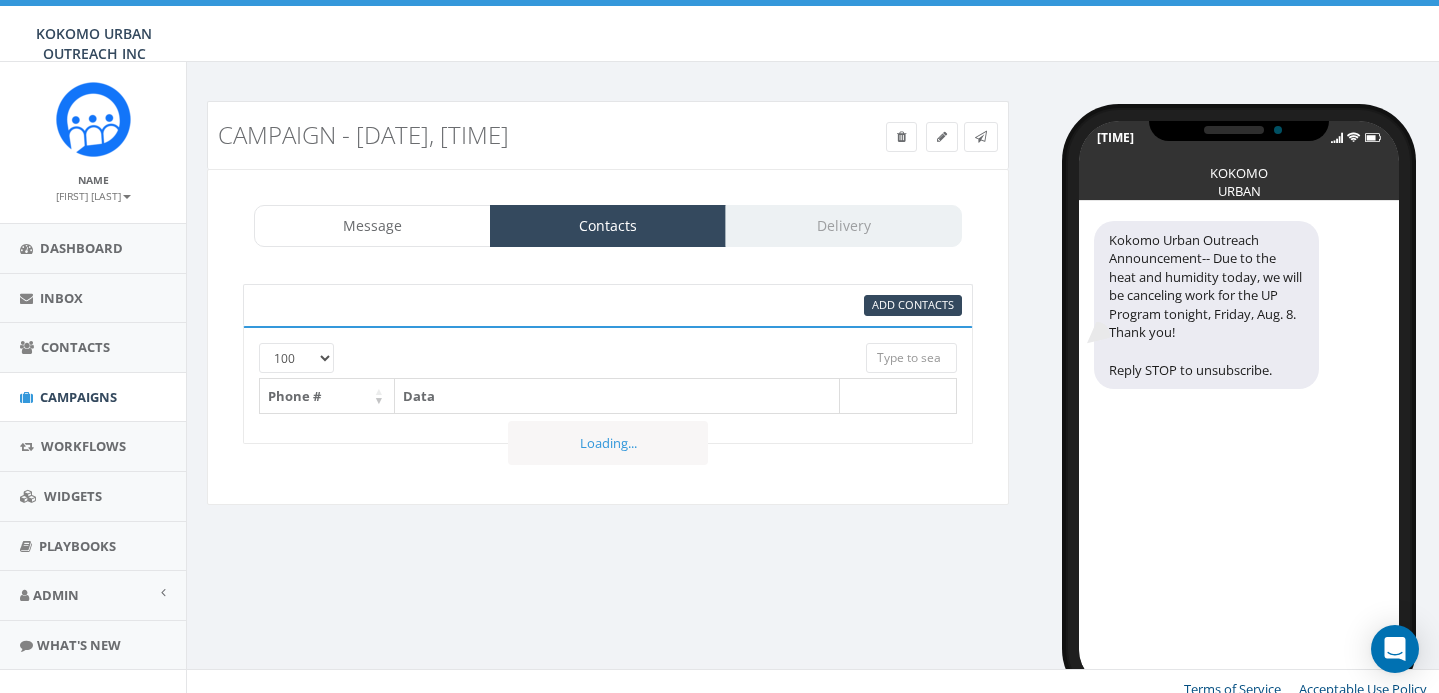 select on "100" 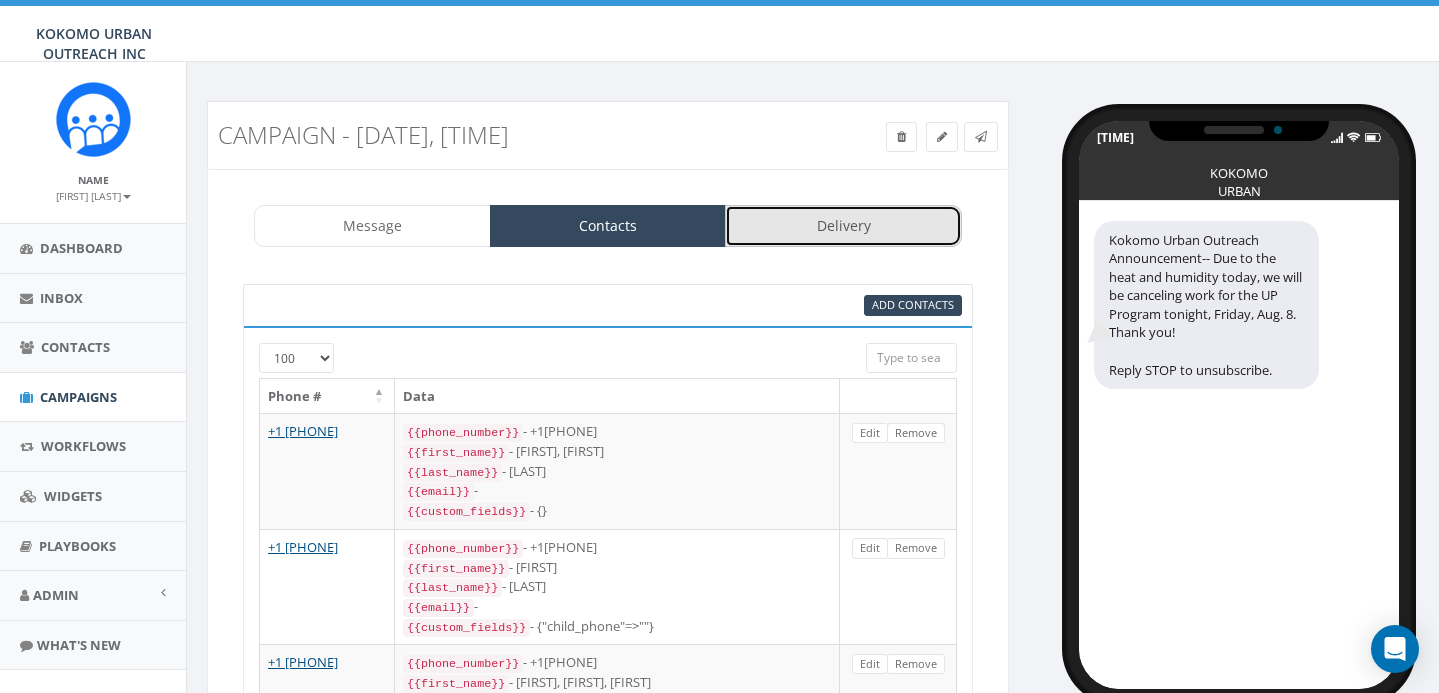 click on "Delivery" at bounding box center (843, 226) 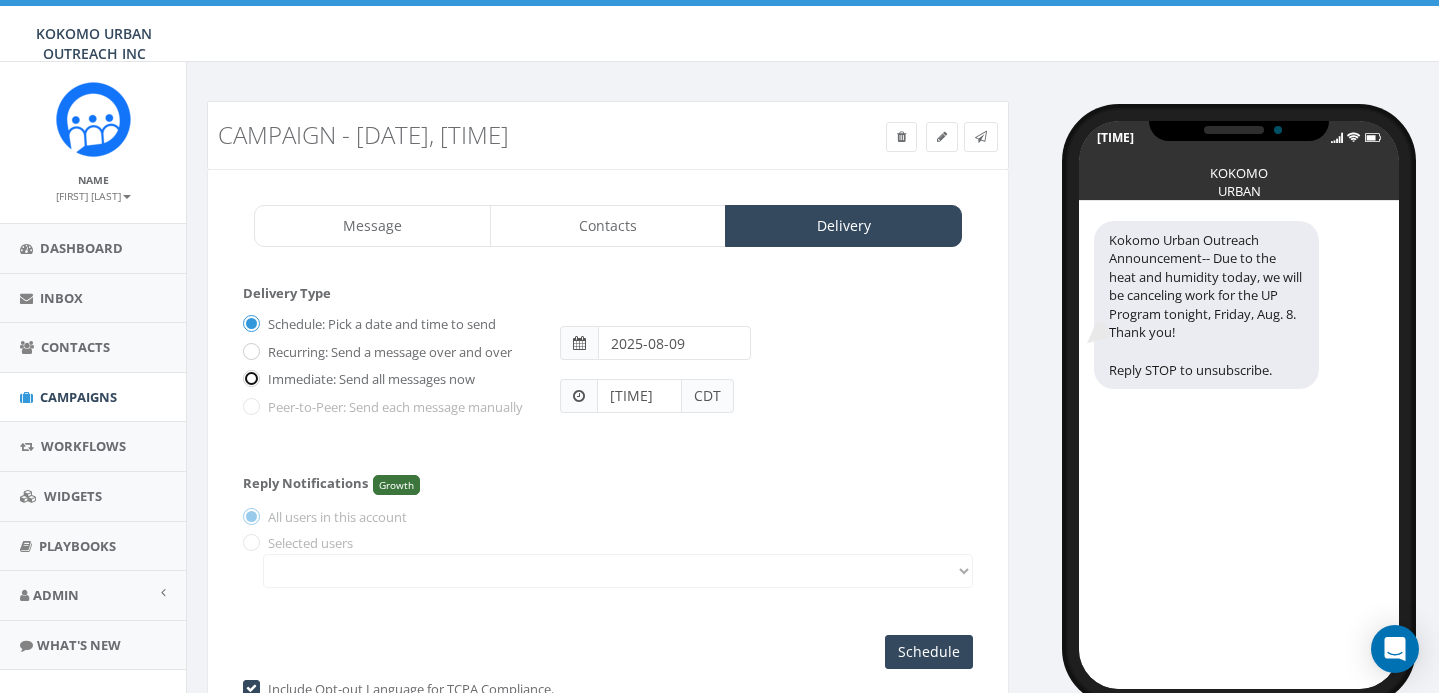 click on "Immediate: Send all messages now" at bounding box center [249, 380] 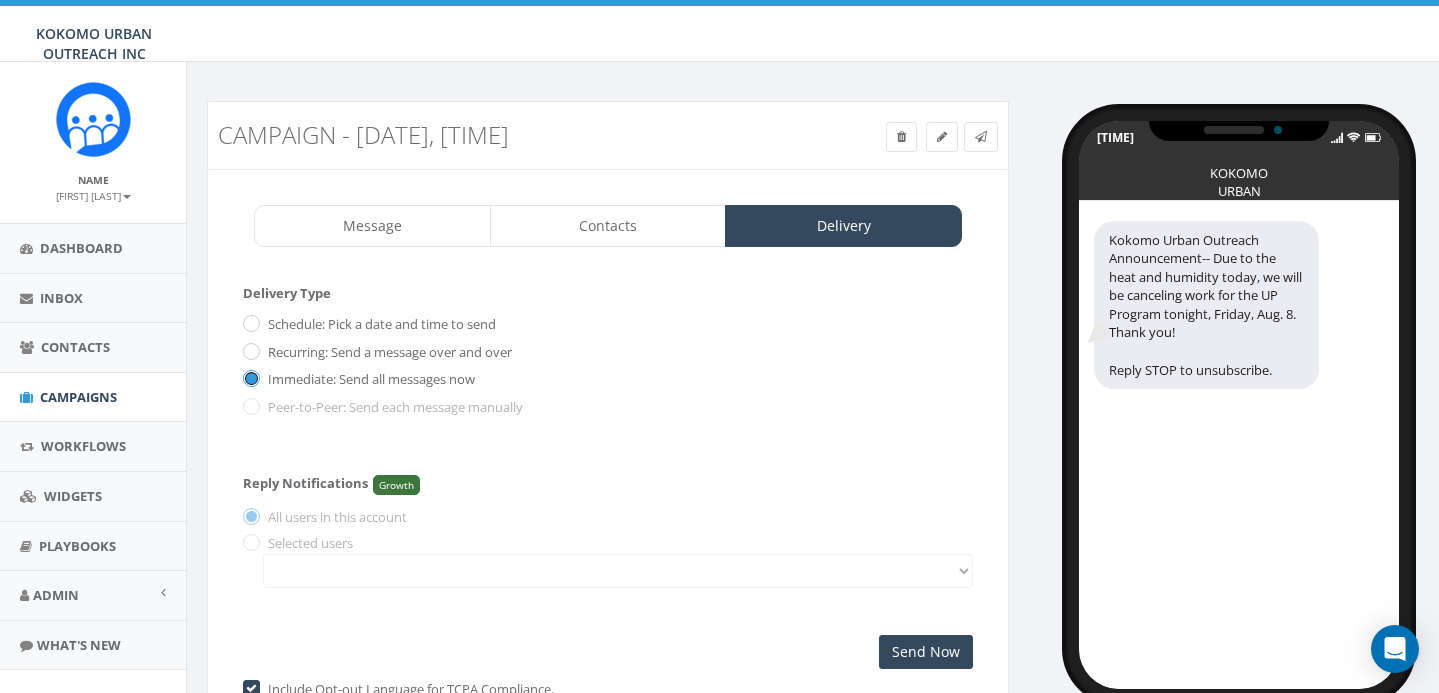 scroll, scrollTop: 122, scrollLeft: 0, axis: vertical 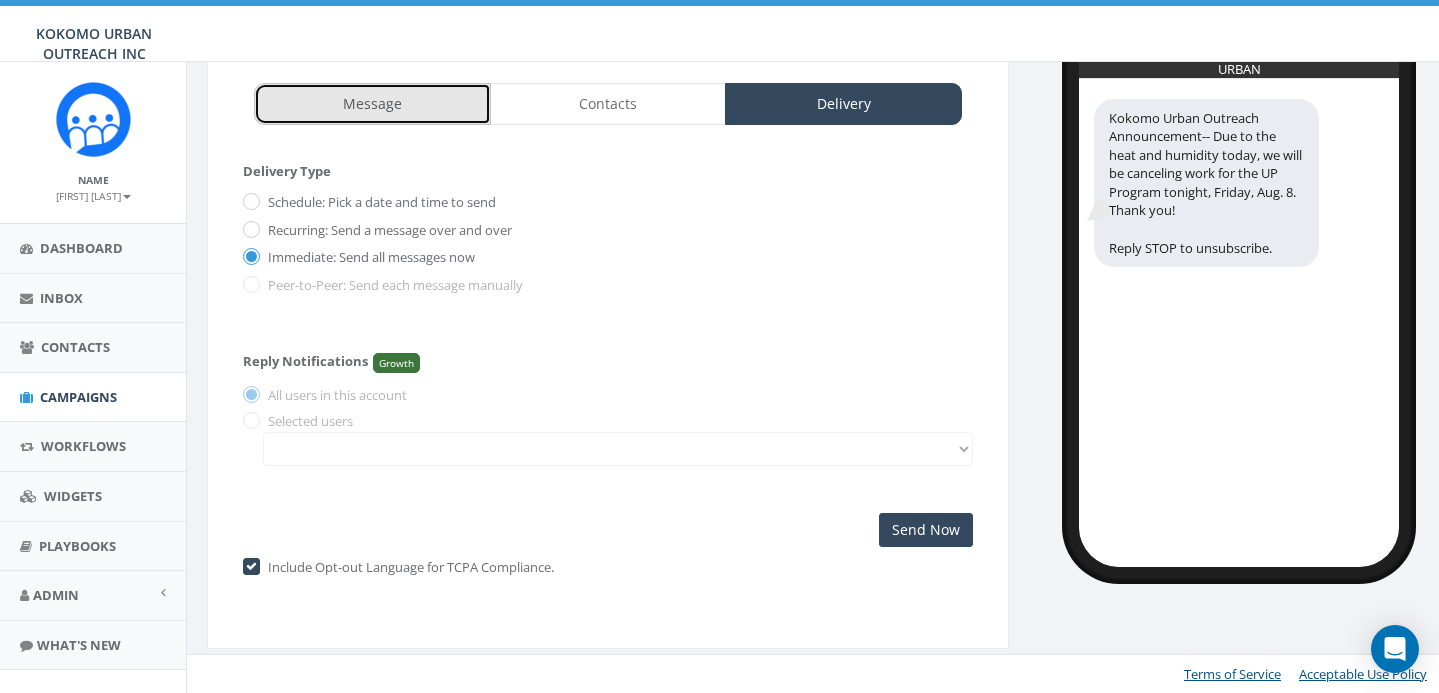 click on "Message" at bounding box center [372, 104] 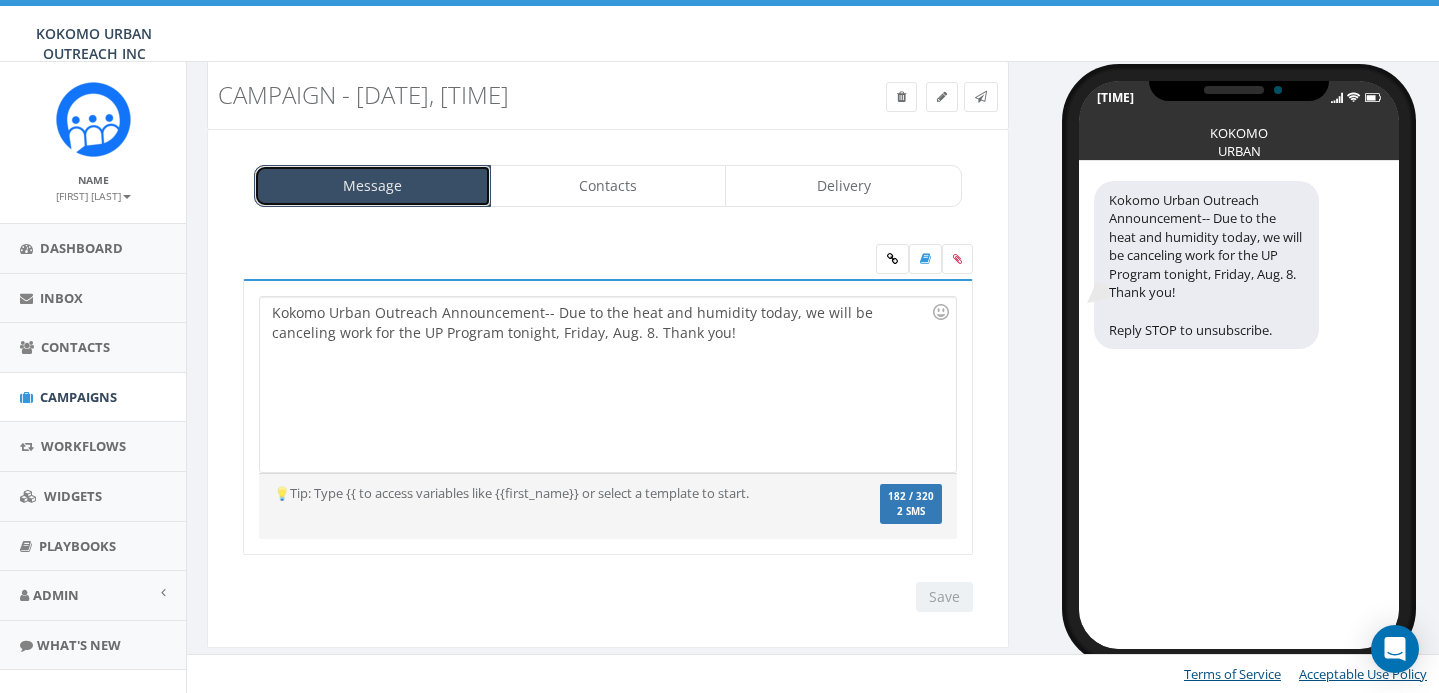 scroll, scrollTop: 40, scrollLeft: 0, axis: vertical 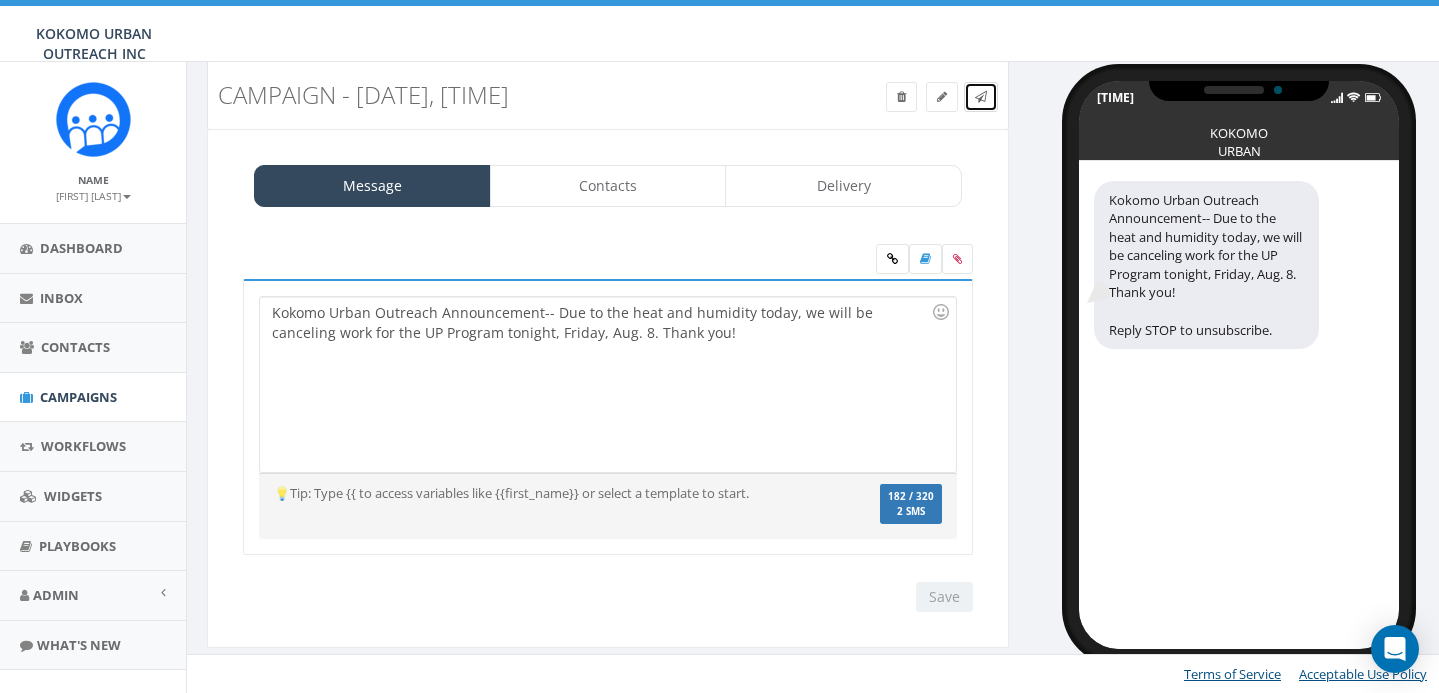 click at bounding box center [981, 96] 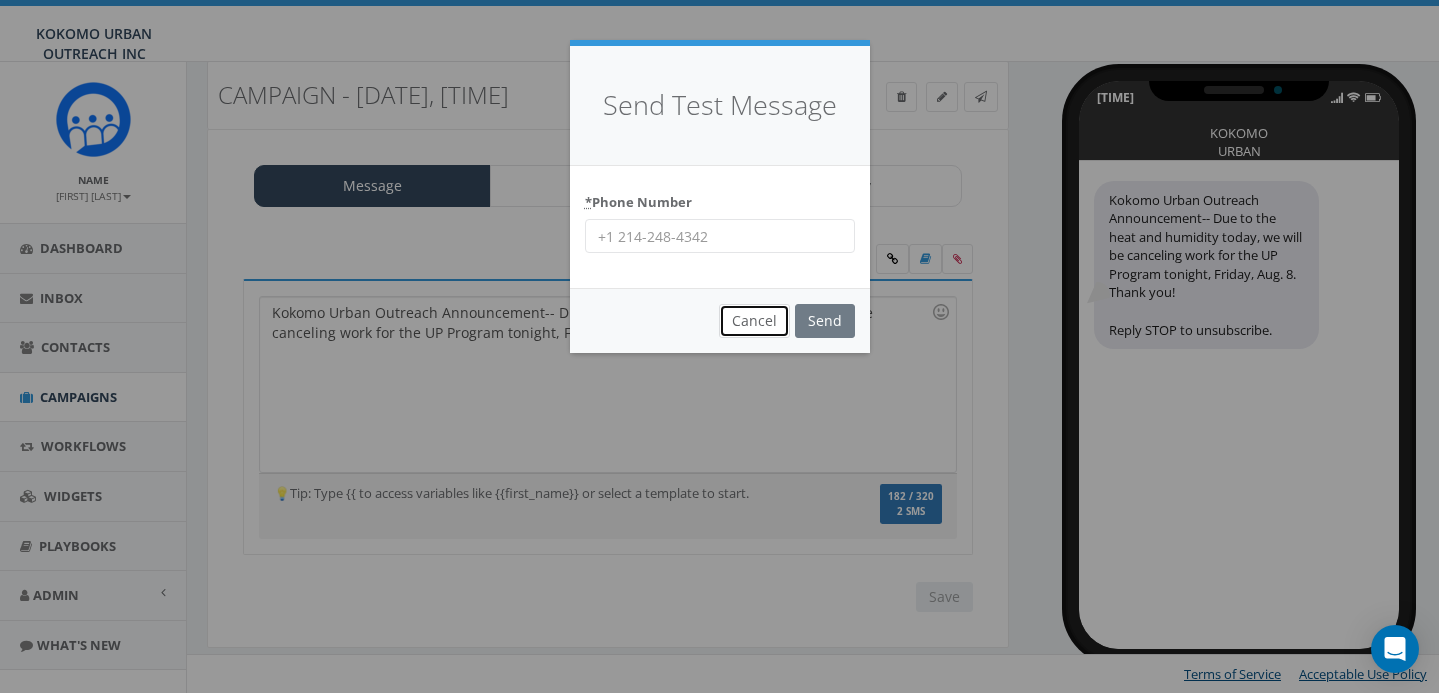 click on "Cancel" at bounding box center [754, 321] 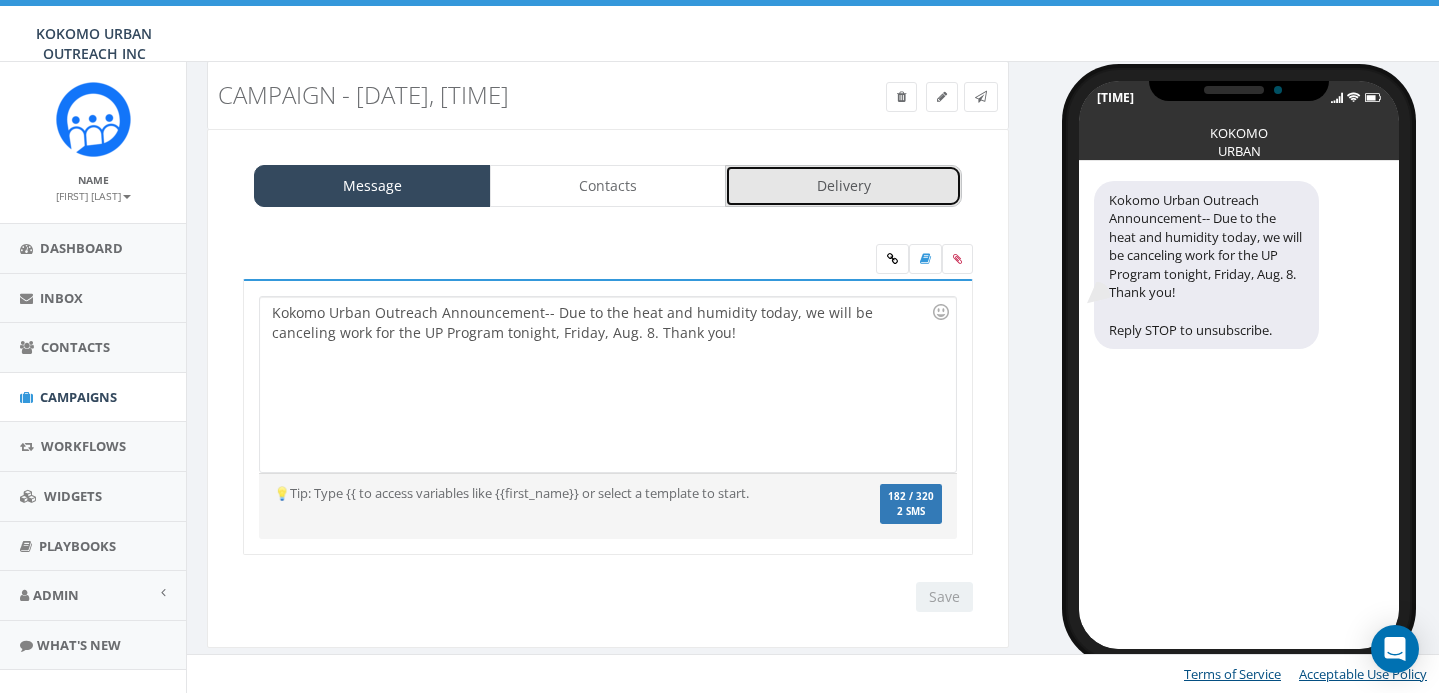 click on "Delivery" at bounding box center (843, 186) 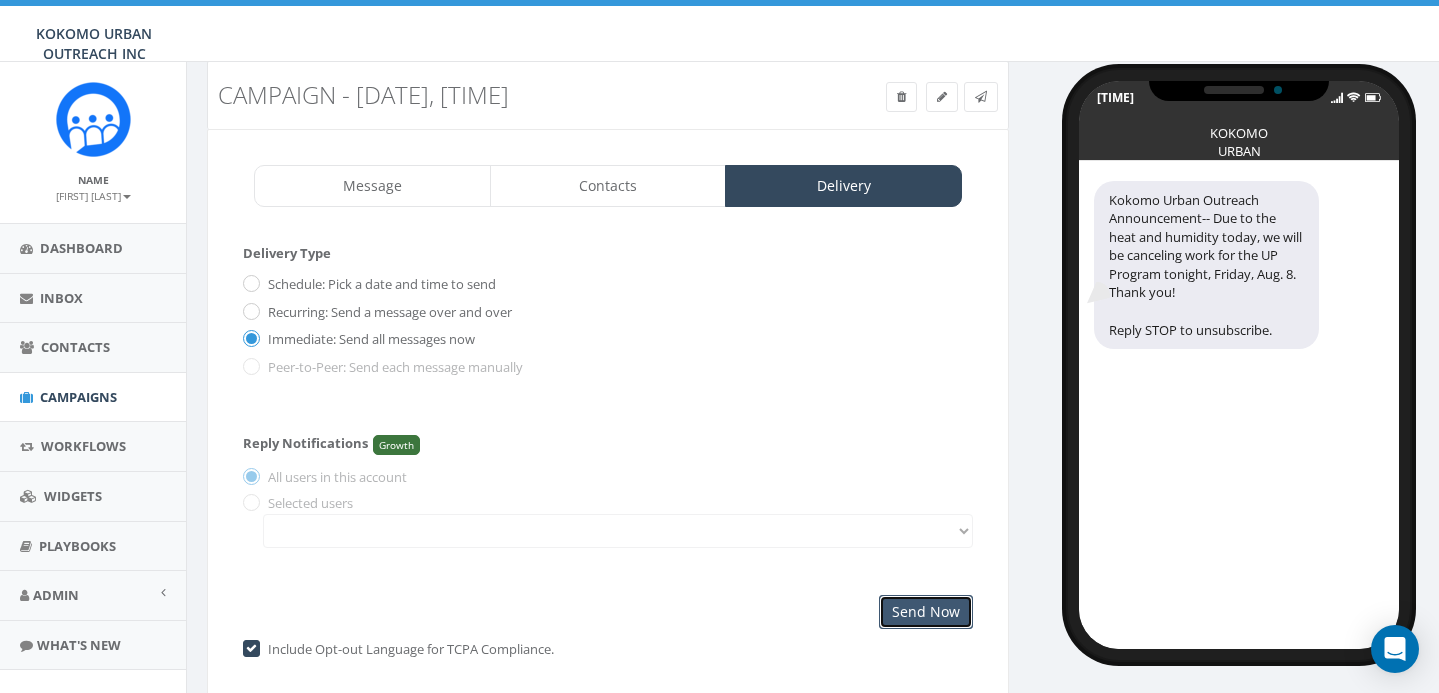 click on "Send Now" at bounding box center [926, 612] 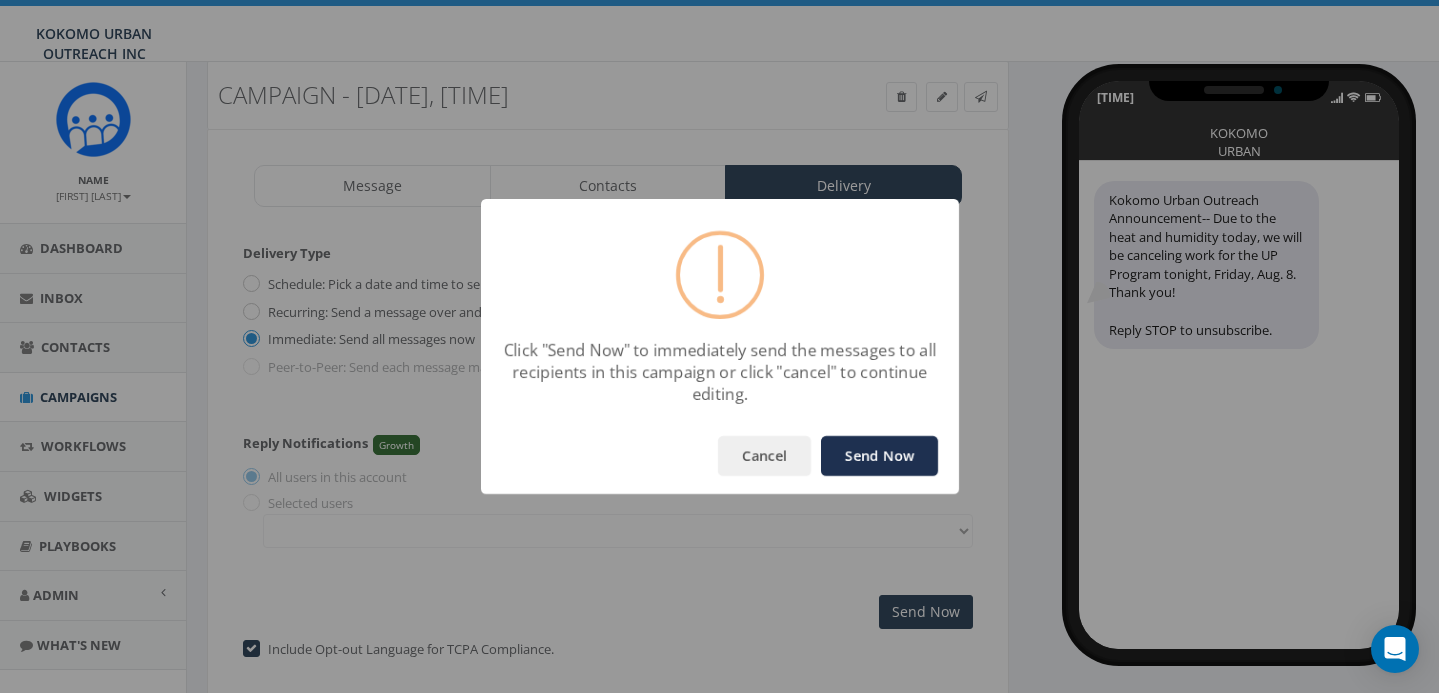 click on "Send Now" at bounding box center (879, 456) 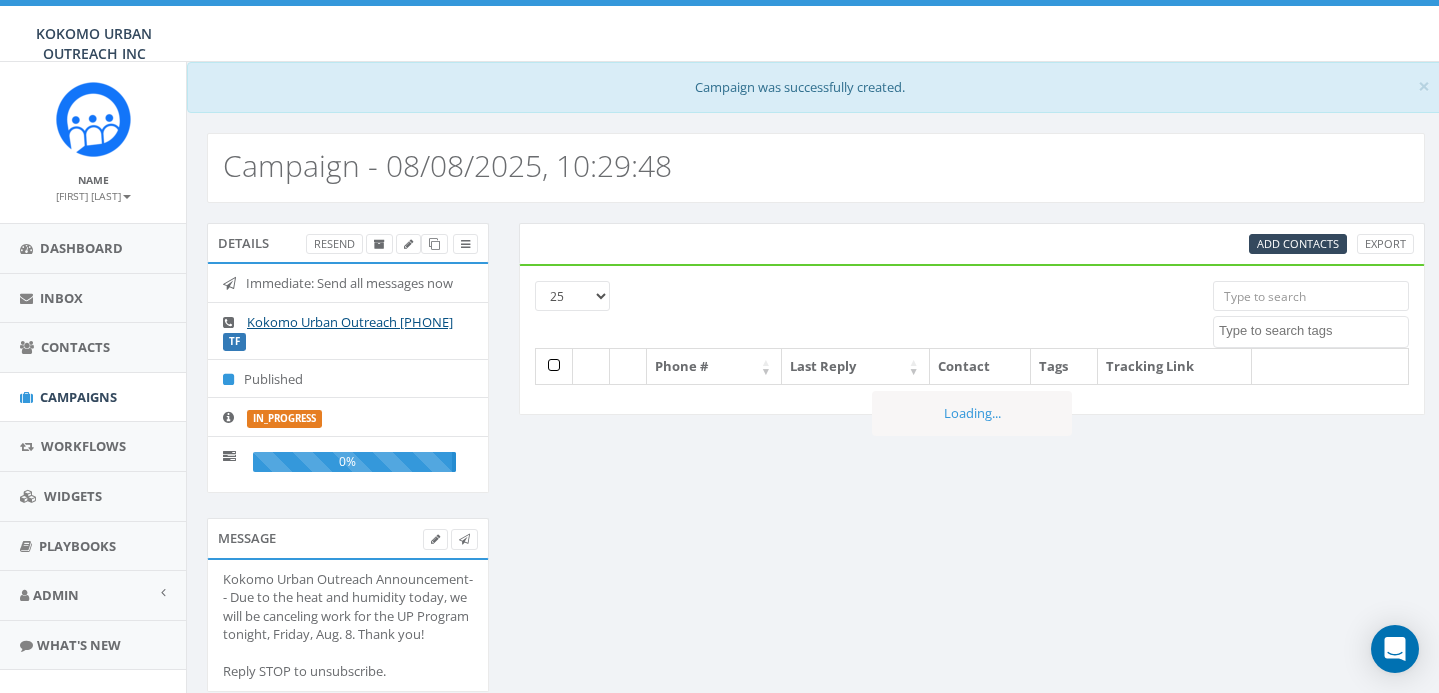 select 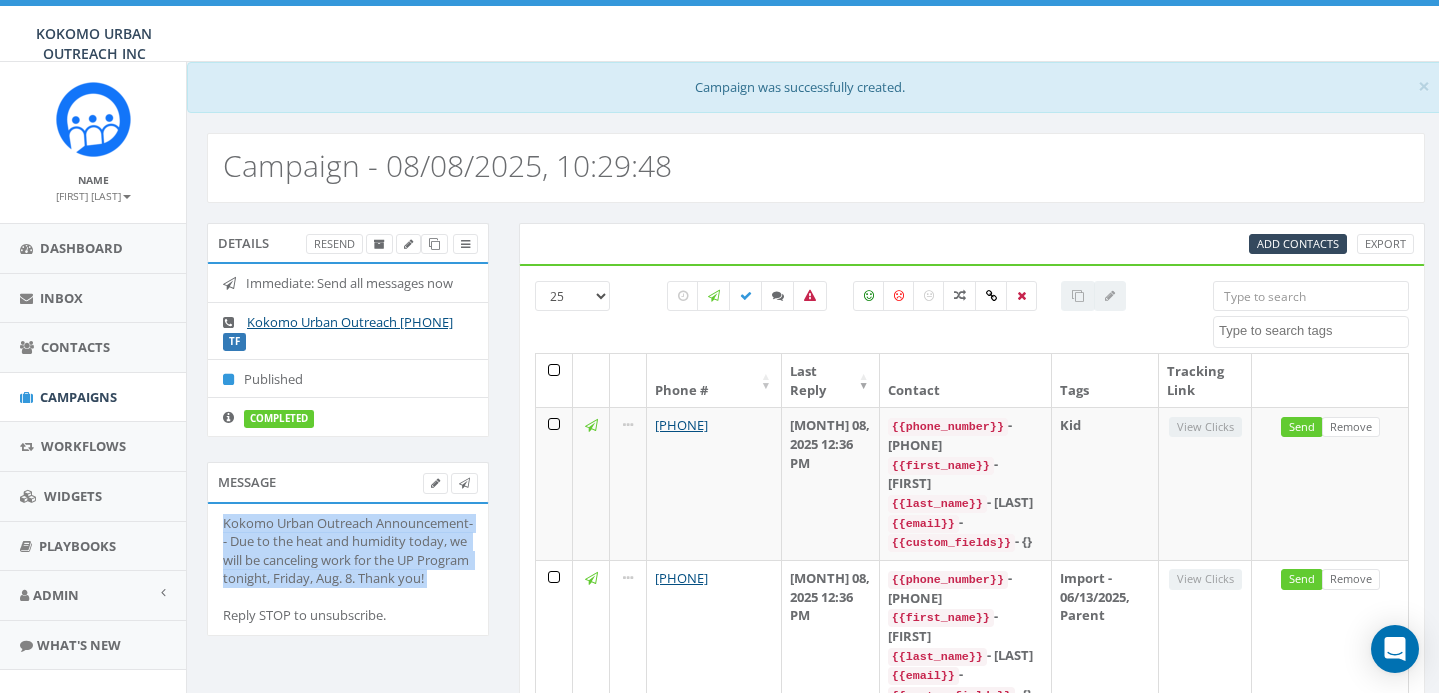 drag, startPoint x: 403, startPoint y: 600, endPoint x: 214, endPoint y: 524, distance: 203.70813 